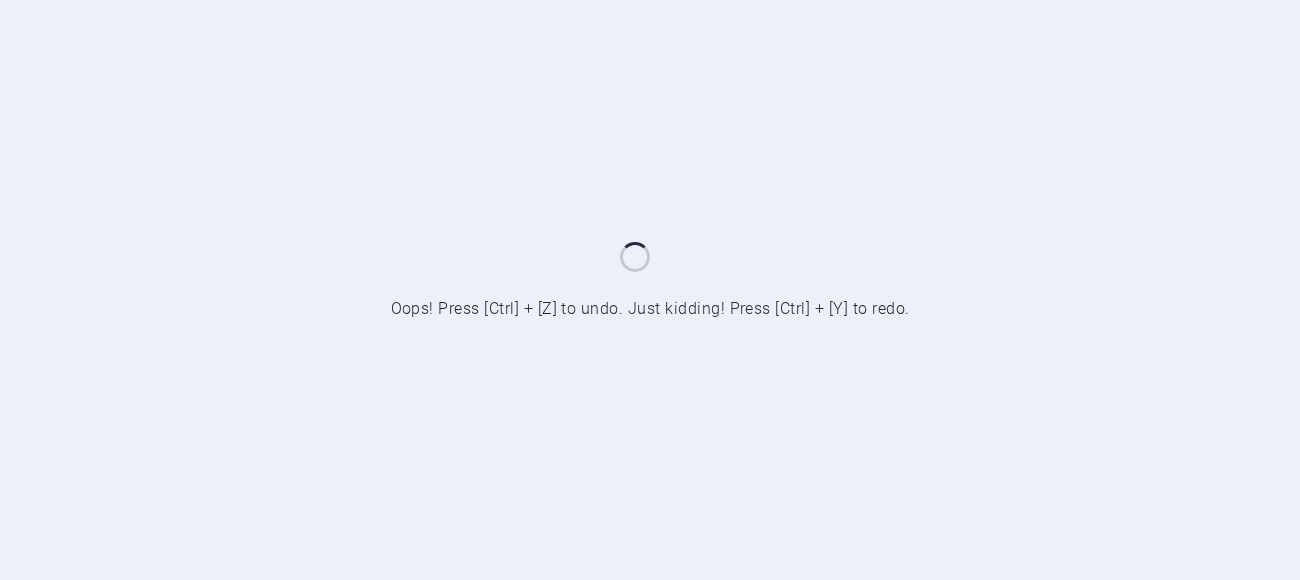 scroll, scrollTop: 0, scrollLeft: 0, axis: both 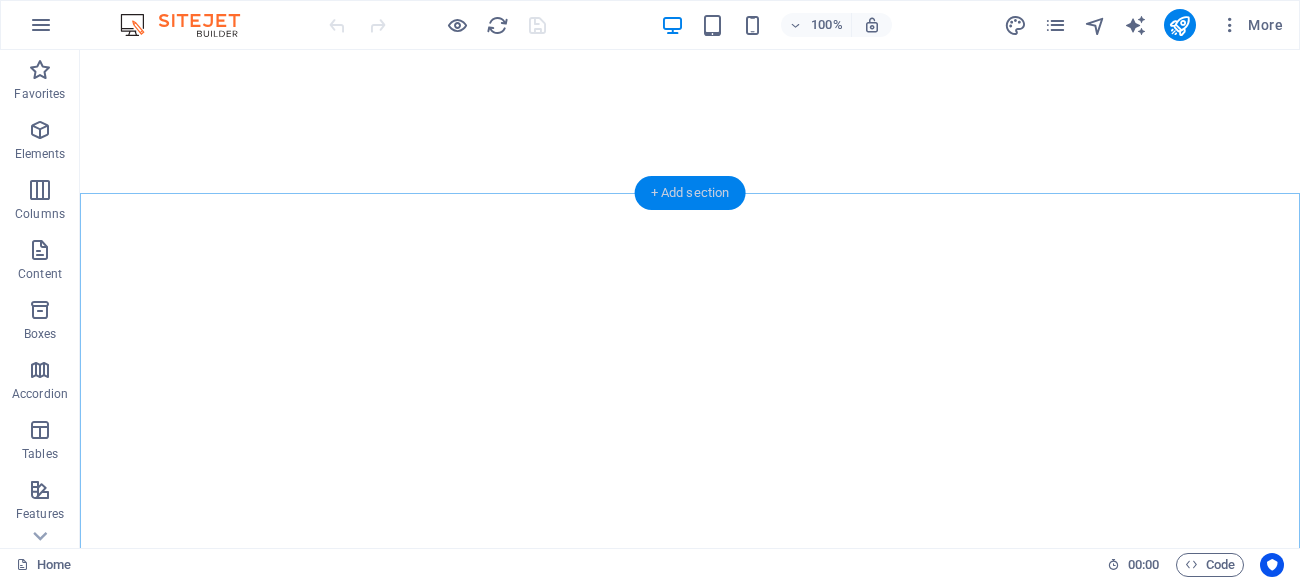 click on "+ Add section" at bounding box center (690, 193) 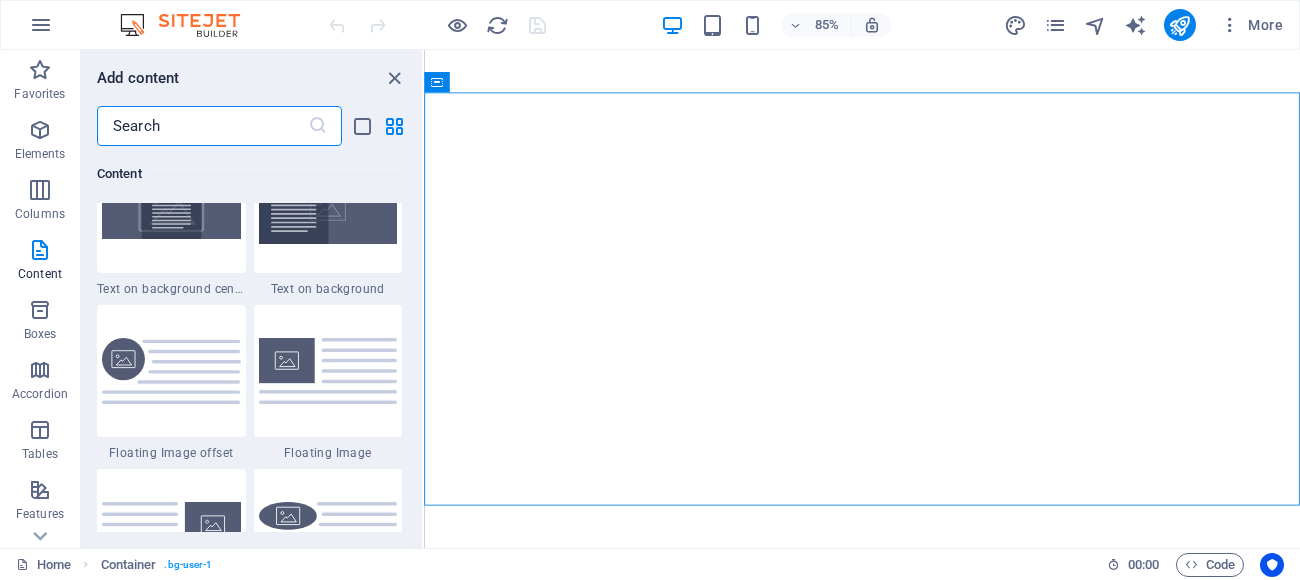 scroll, scrollTop: 4241, scrollLeft: 0, axis: vertical 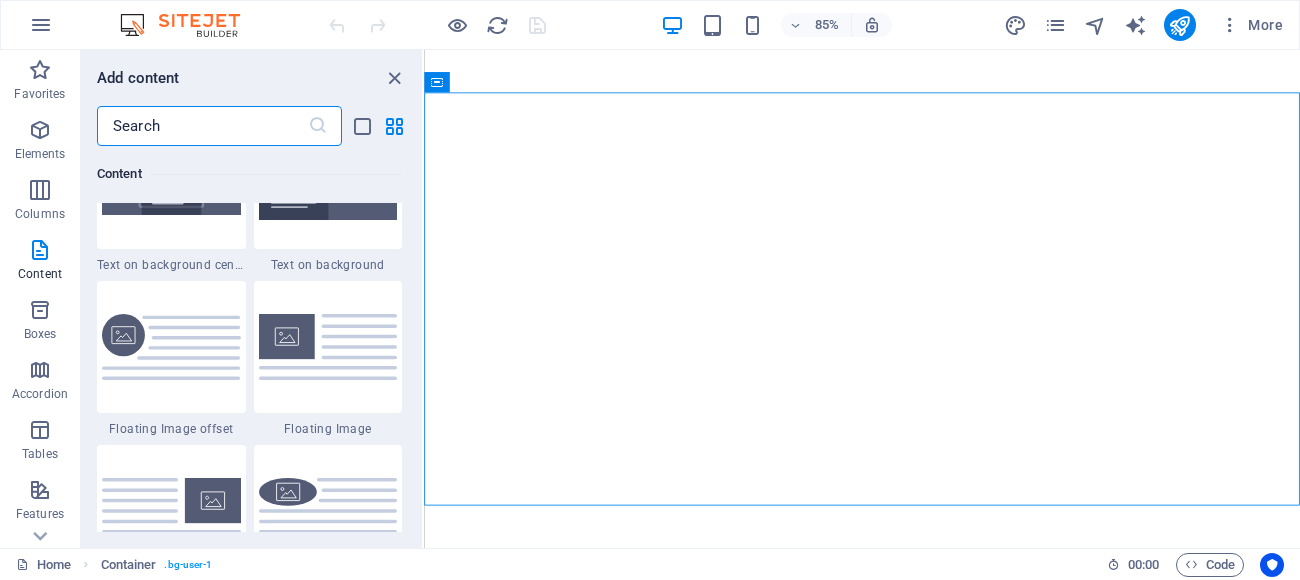 click at bounding box center (202, 126) 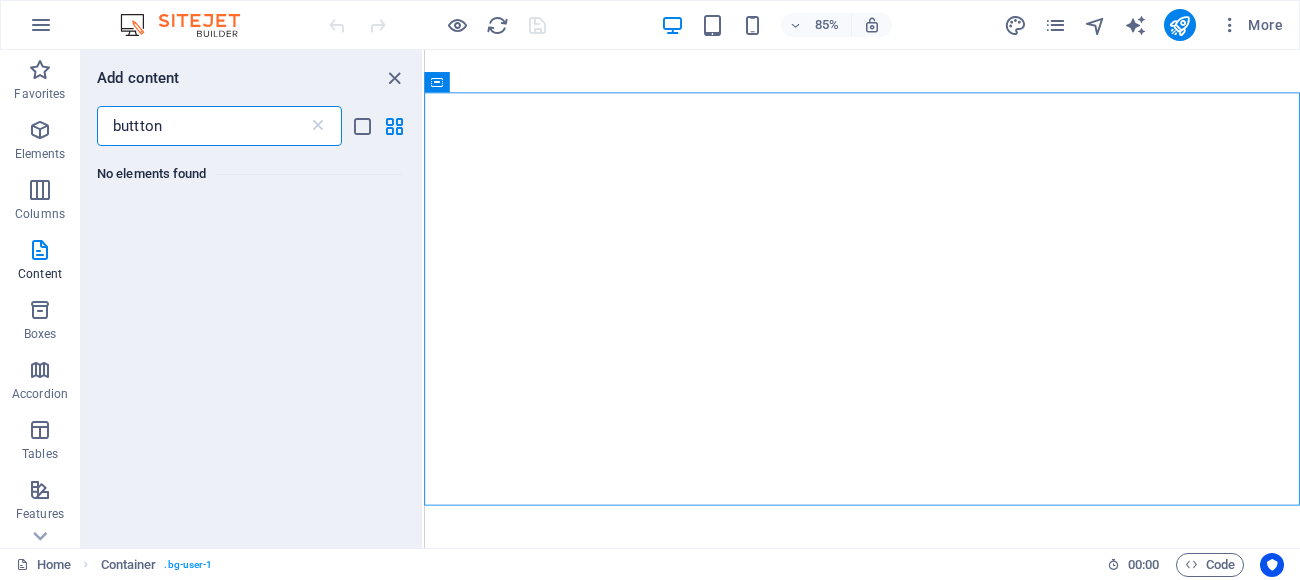 scroll, scrollTop: 0, scrollLeft: 0, axis: both 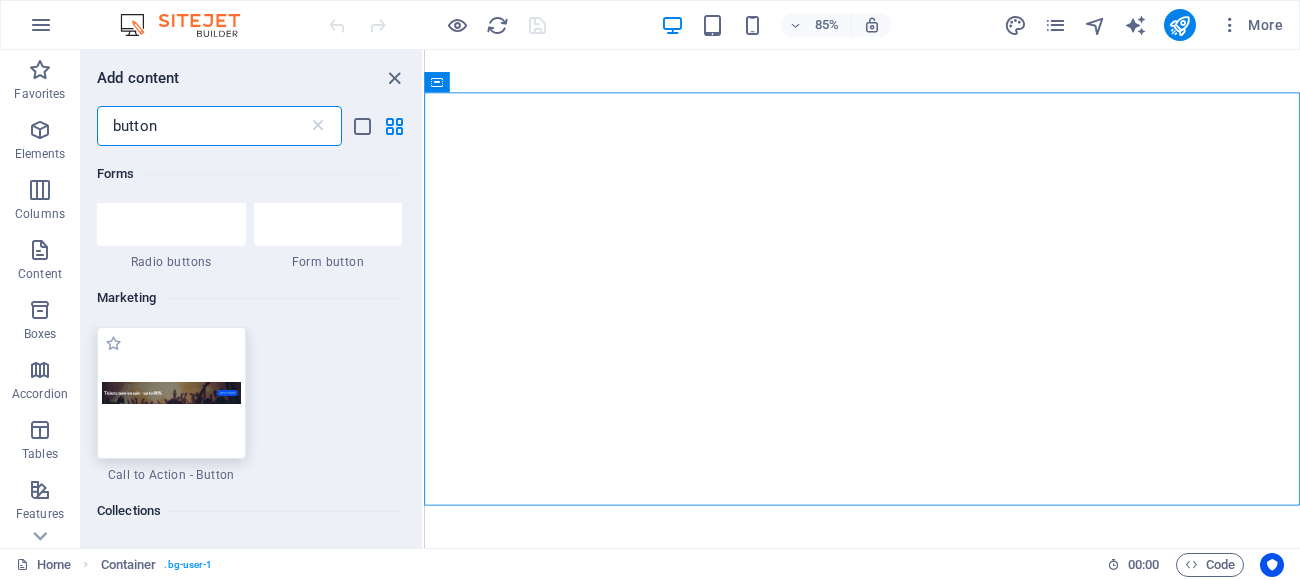 click at bounding box center (171, 393) 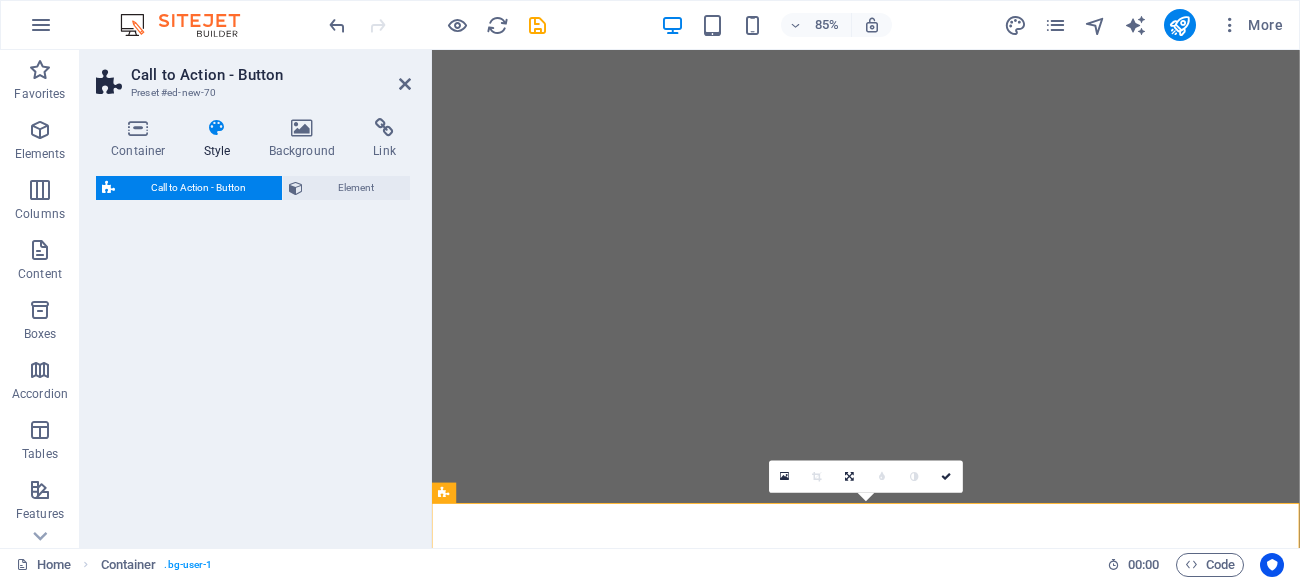 select on "rem" 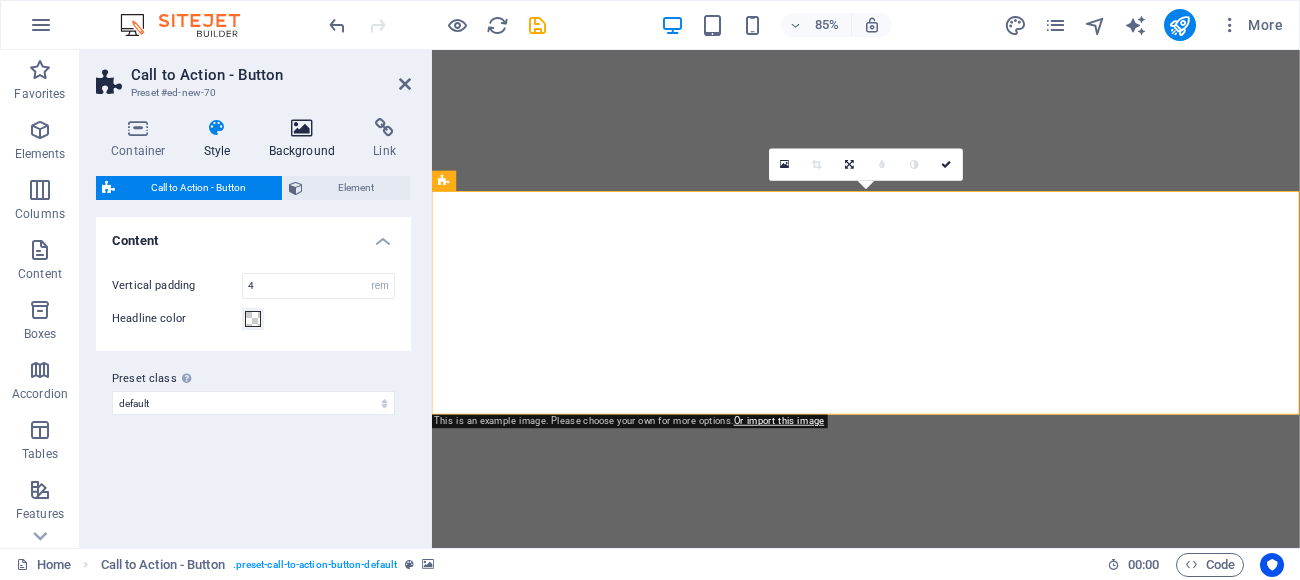 click at bounding box center (302, 128) 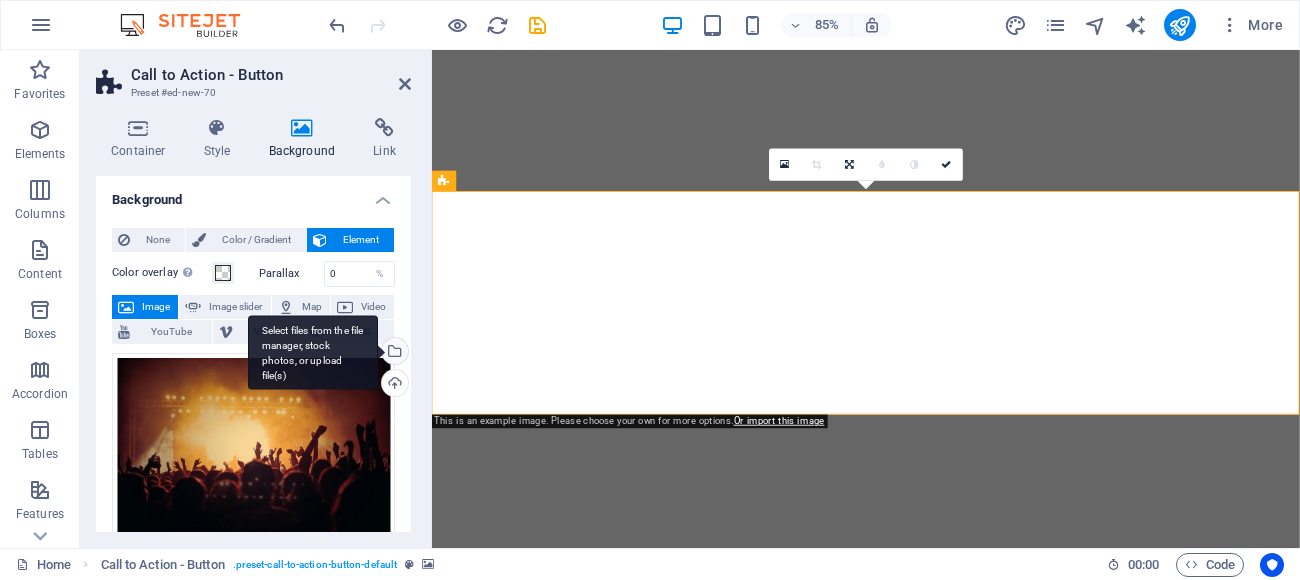 click on "Select files from the file manager, stock photos, or upload file(s)" at bounding box center [393, 353] 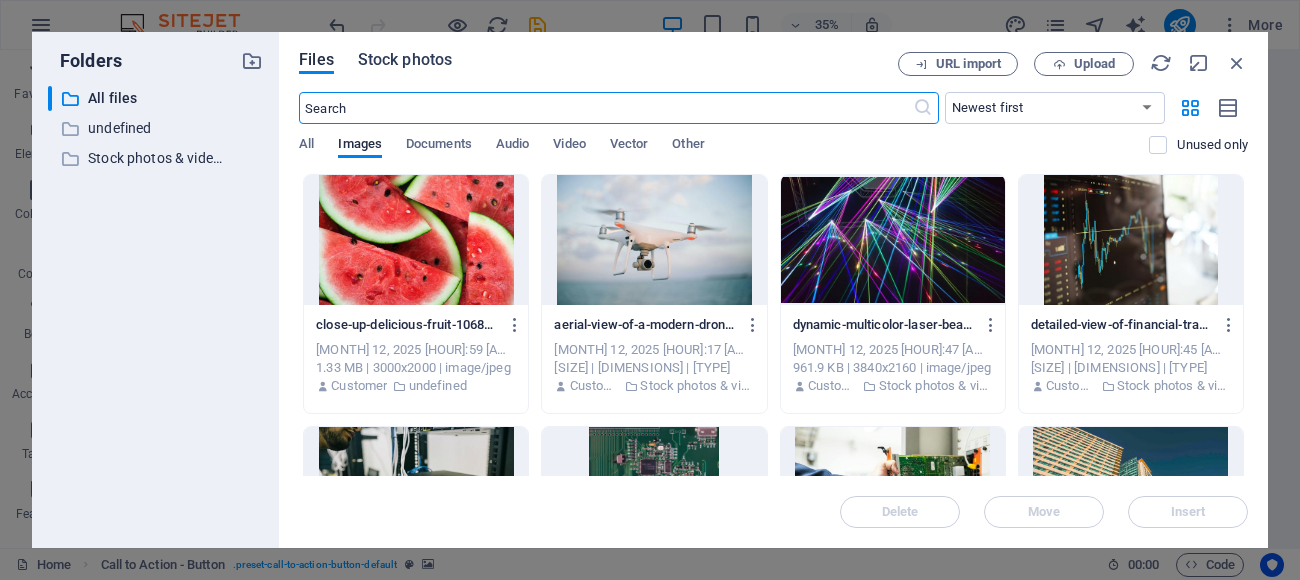 click on "Stock photos" at bounding box center (405, 60) 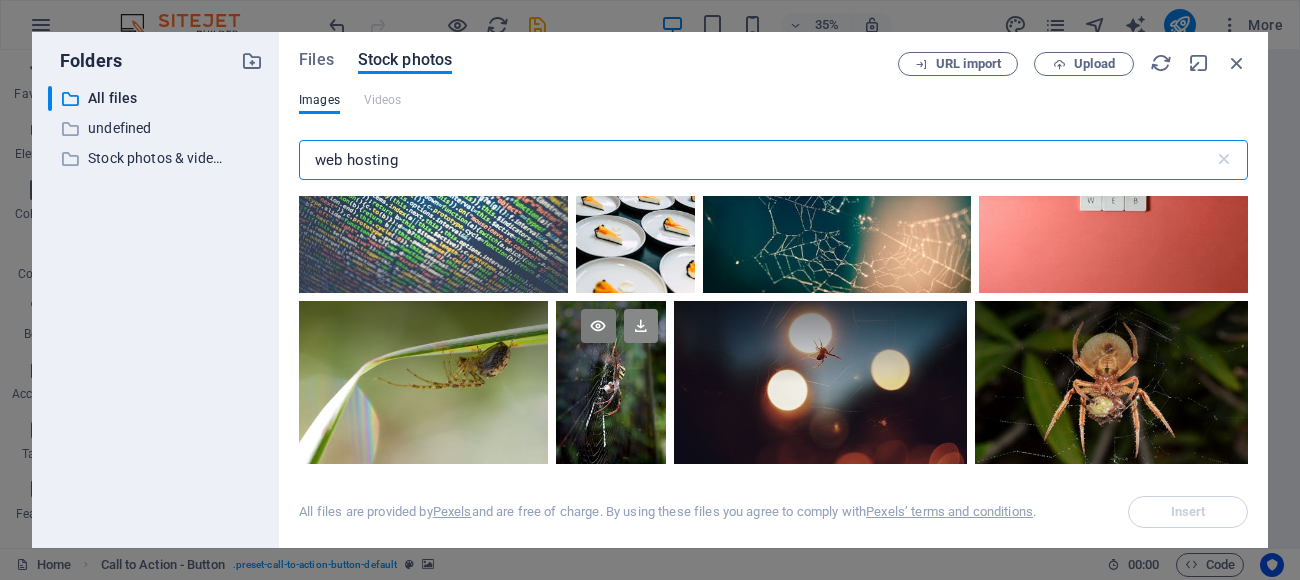 scroll, scrollTop: 6152, scrollLeft: 0, axis: vertical 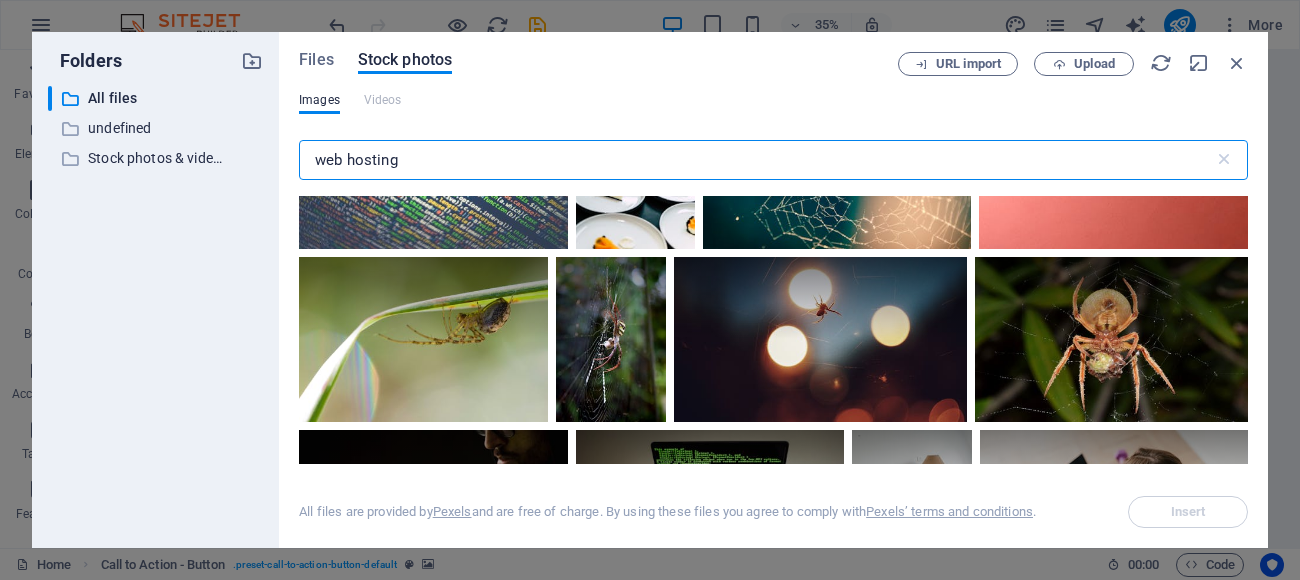 click on "web hosting" at bounding box center [756, 160] 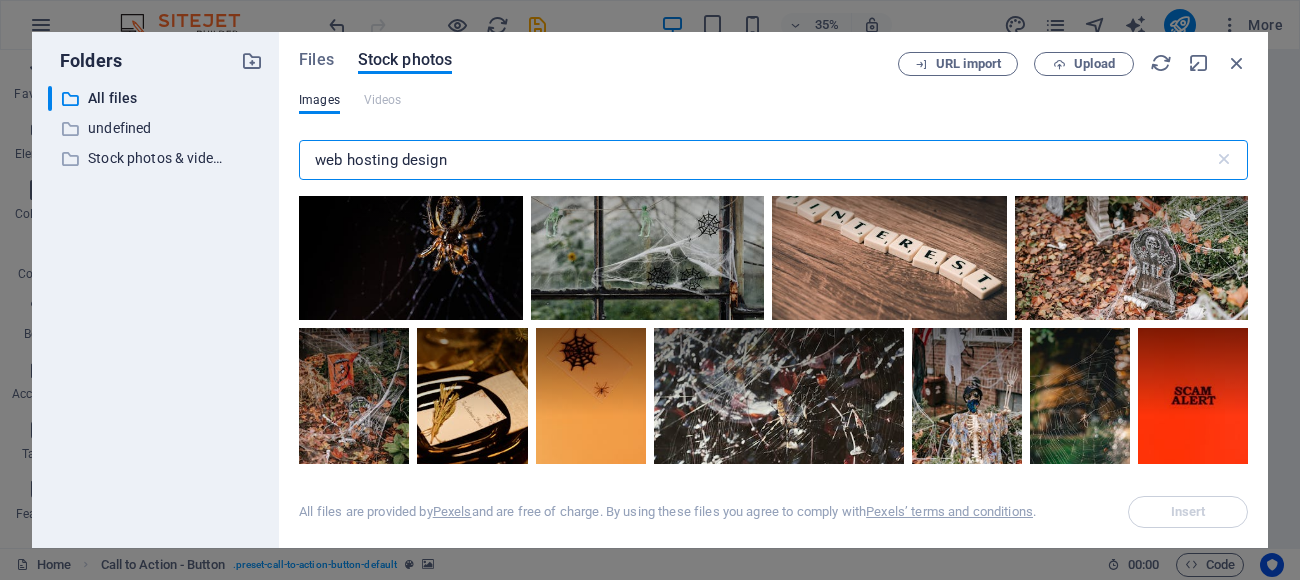 scroll, scrollTop: 2199, scrollLeft: 0, axis: vertical 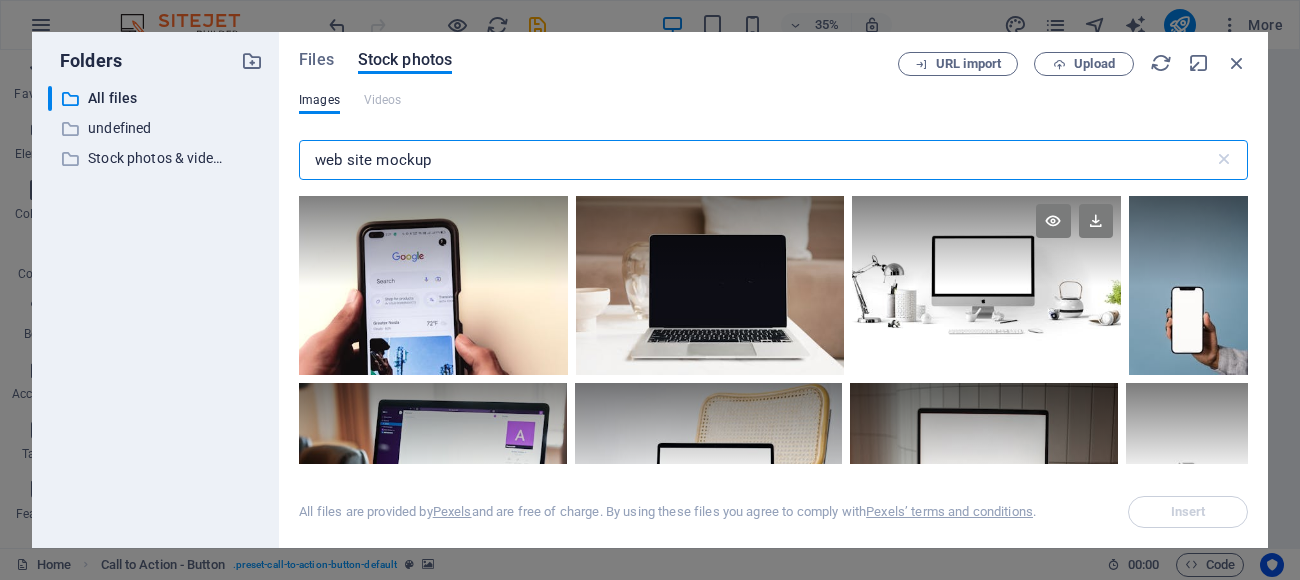 type on "web site mockup" 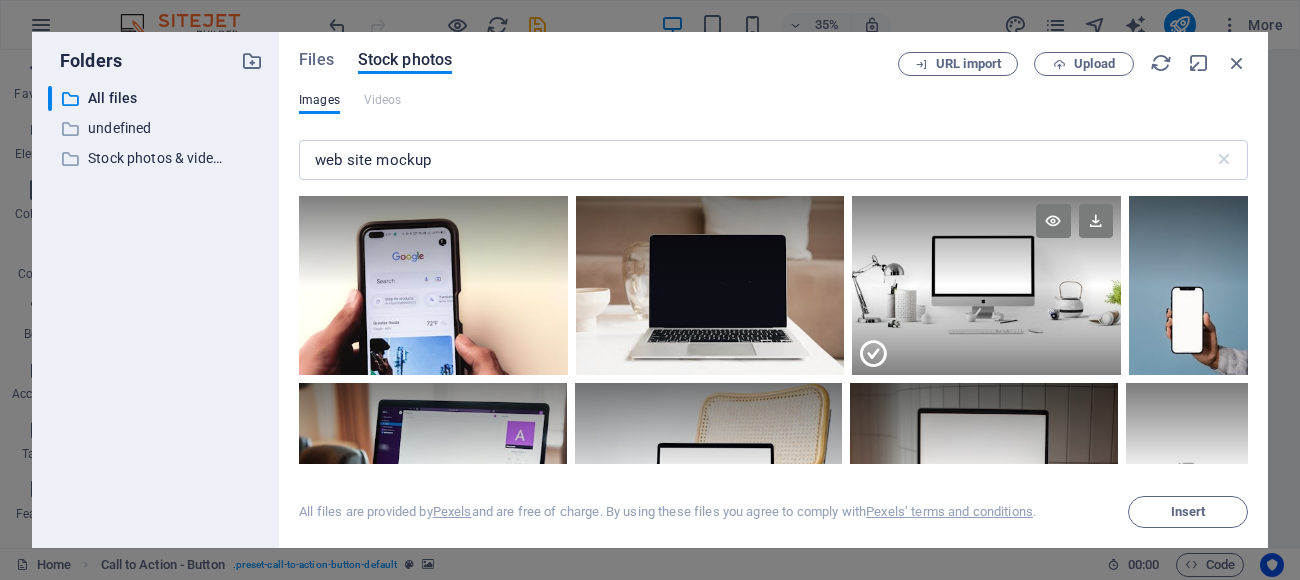 click at bounding box center [986, 241] 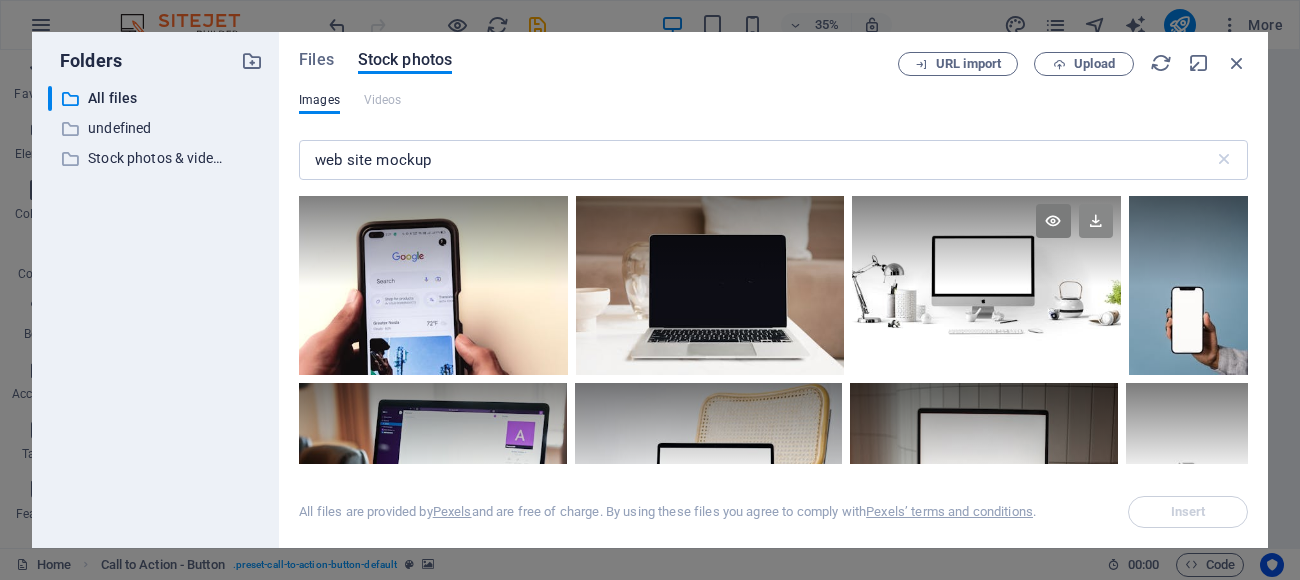click at bounding box center [1096, 221] 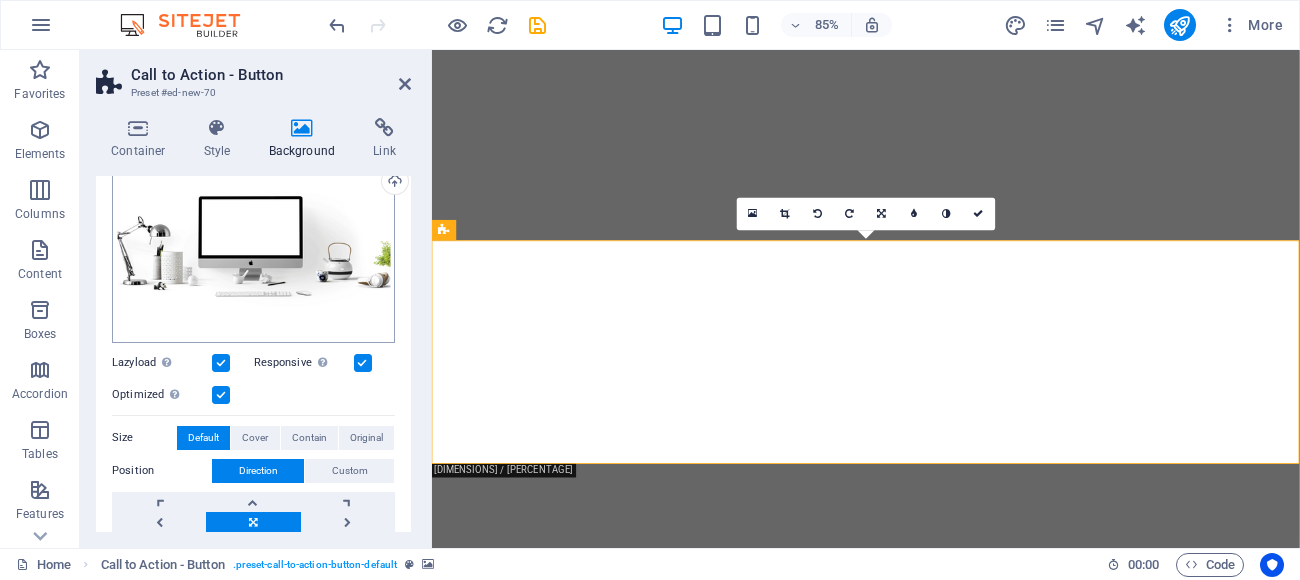 scroll, scrollTop: 197, scrollLeft: 0, axis: vertical 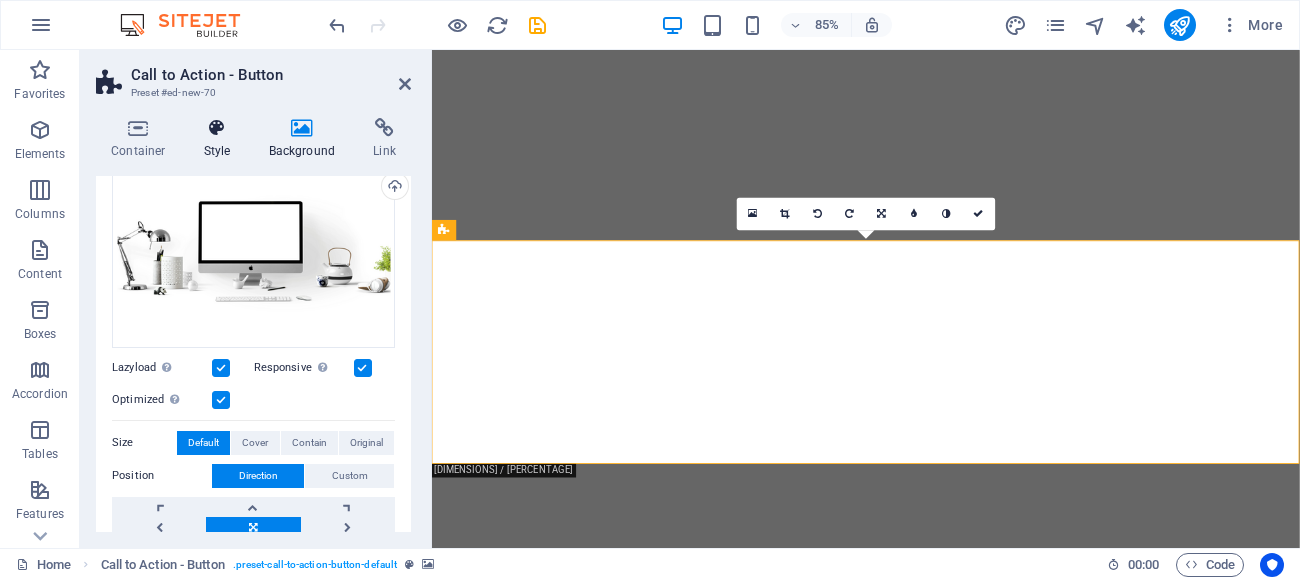 click at bounding box center [217, 128] 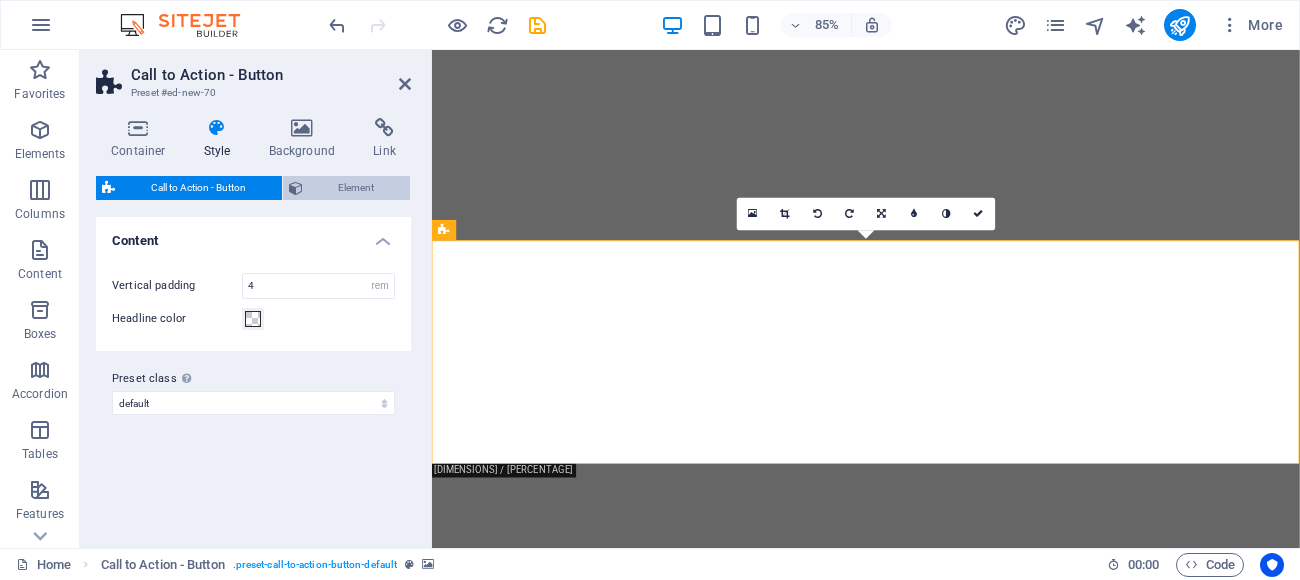 click on "Element" at bounding box center (357, 188) 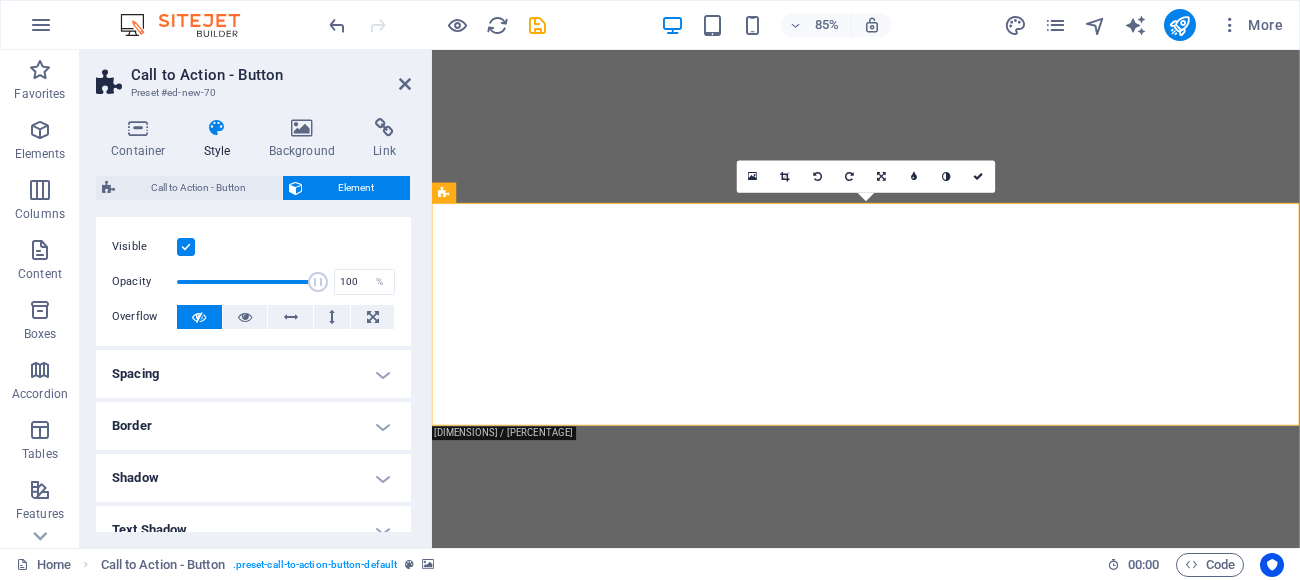 scroll, scrollTop: 0, scrollLeft: 0, axis: both 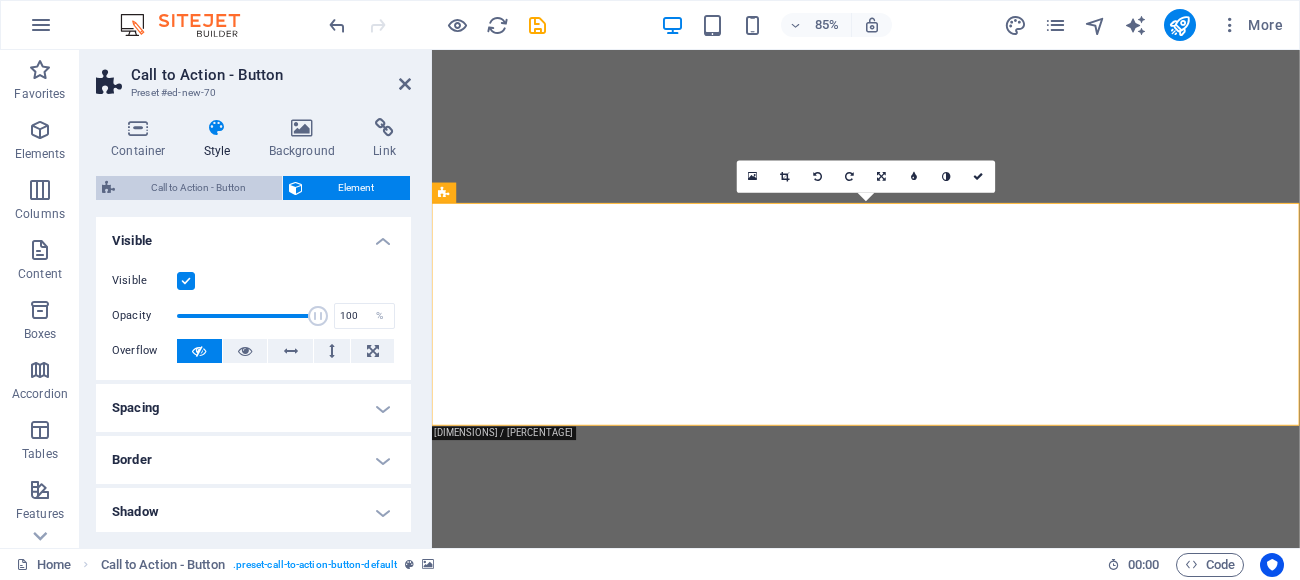 click on "Call to Action - Button" at bounding box center [198, 188] 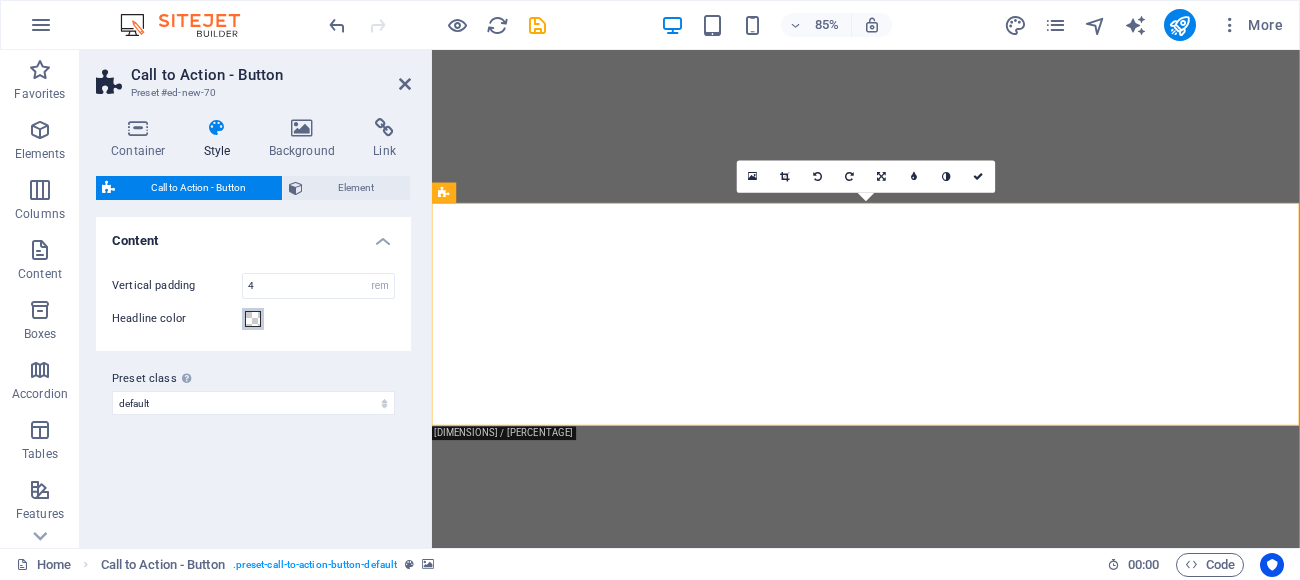click at bounding box center (253, 319) 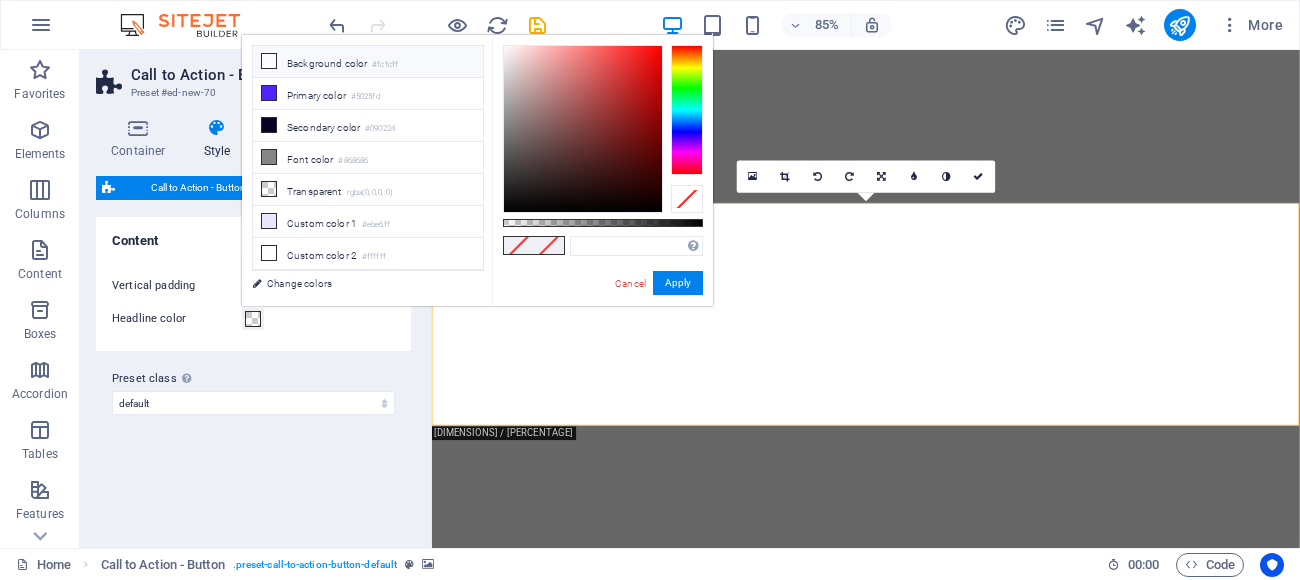 click on "Background color
#fcfcff" at bounding box center [368, 62] 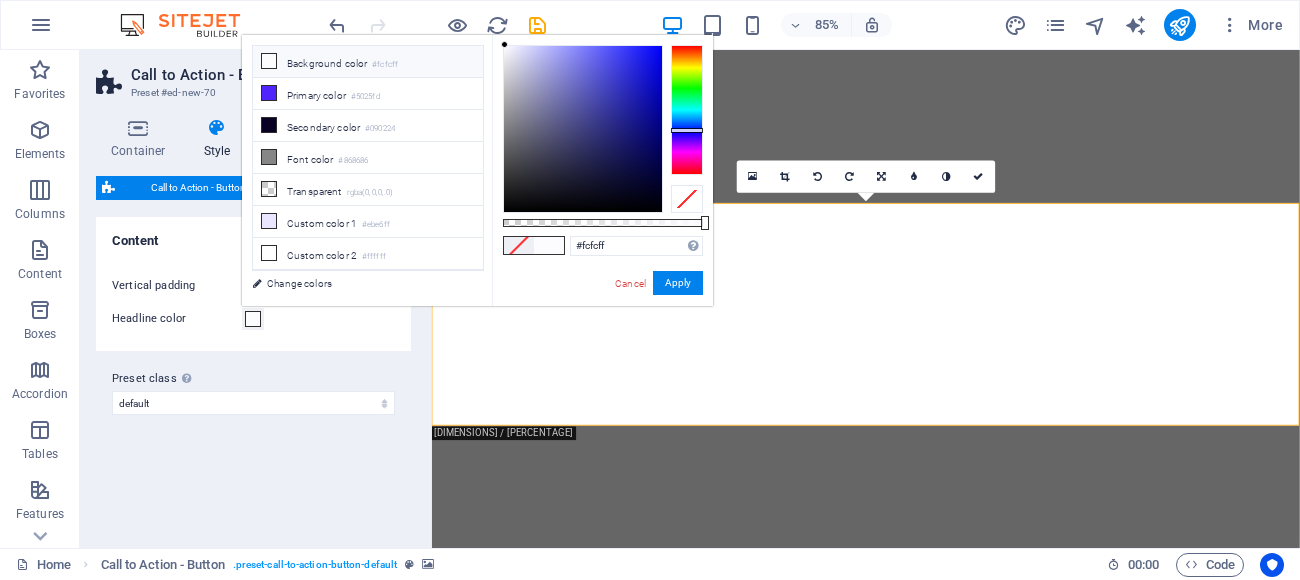 click at bounding box center (583, 129) 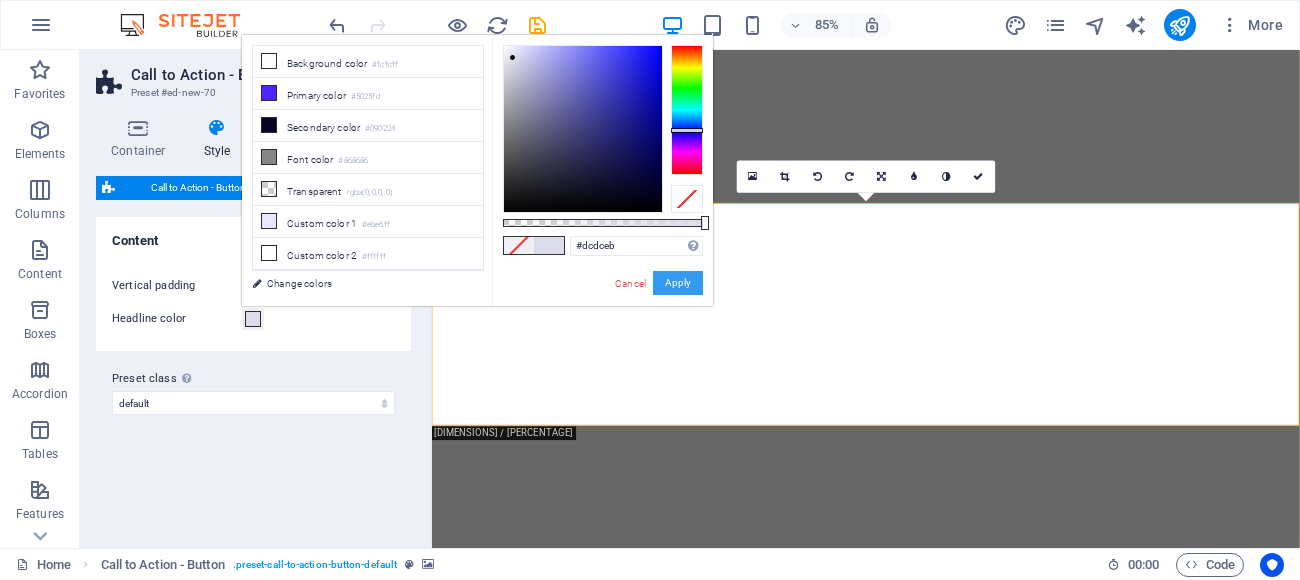 click on "Apply" at bounding box center (678, 283) 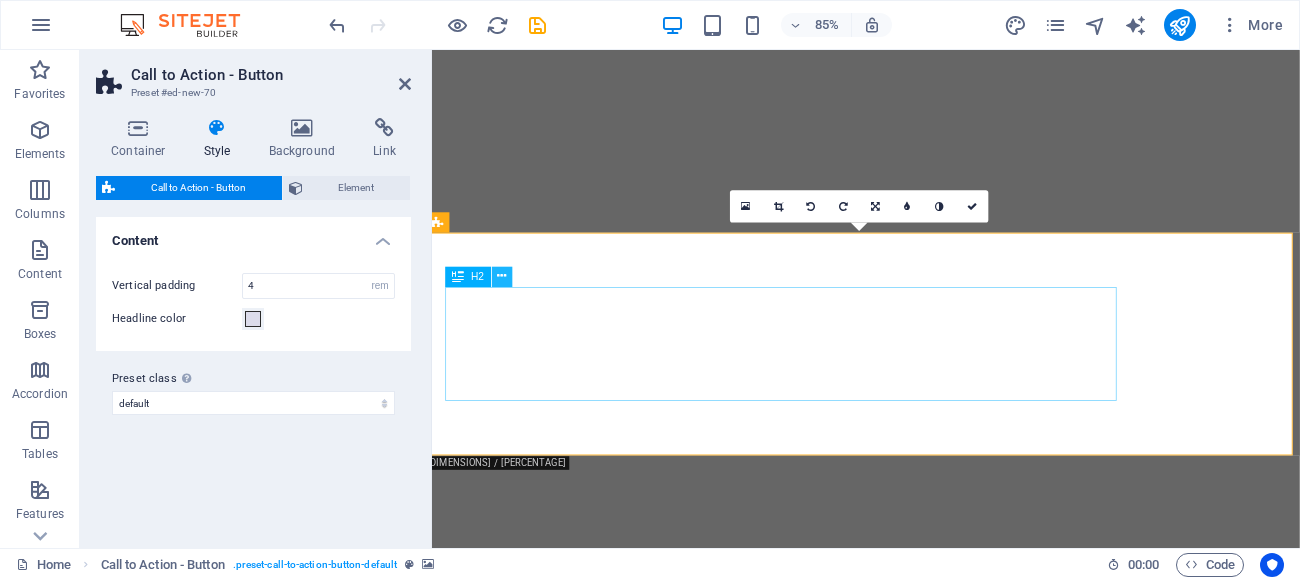 click at bounding box center [502, 277] 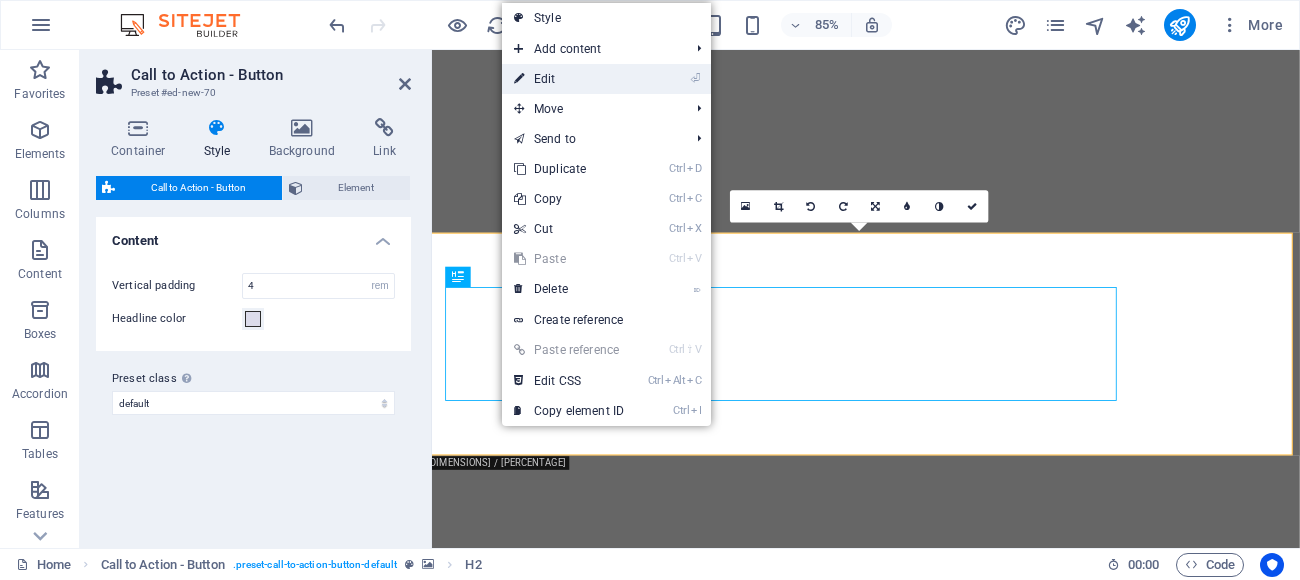 click on "⏎  Edit" at bounding box center [569, 79] 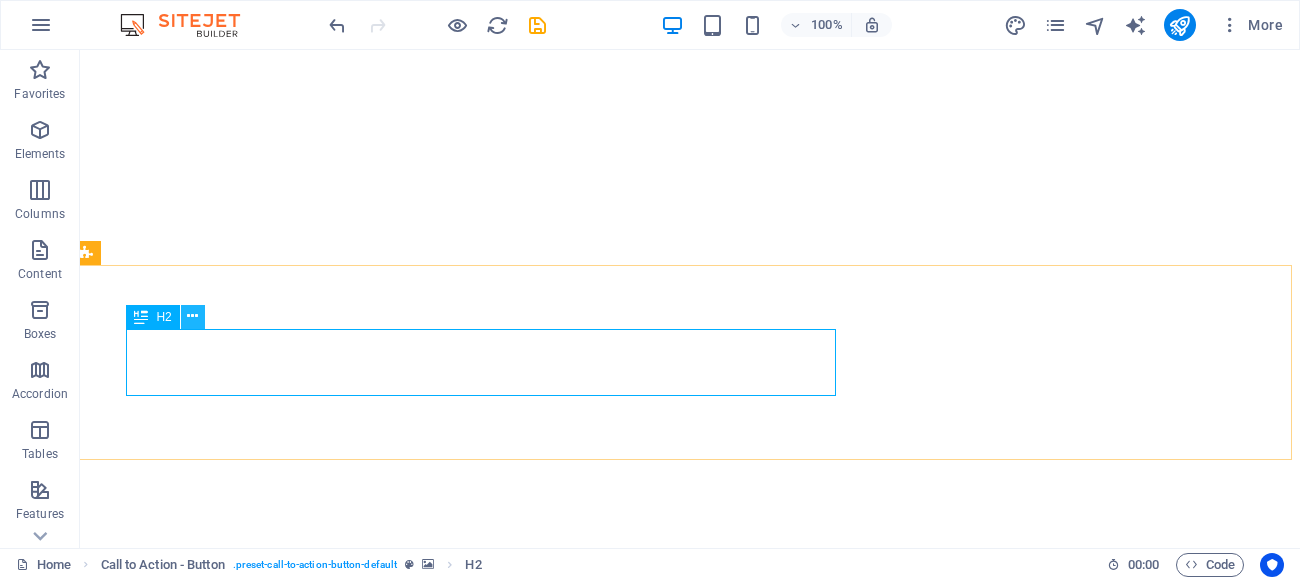 click at bounding box center [192, 316] 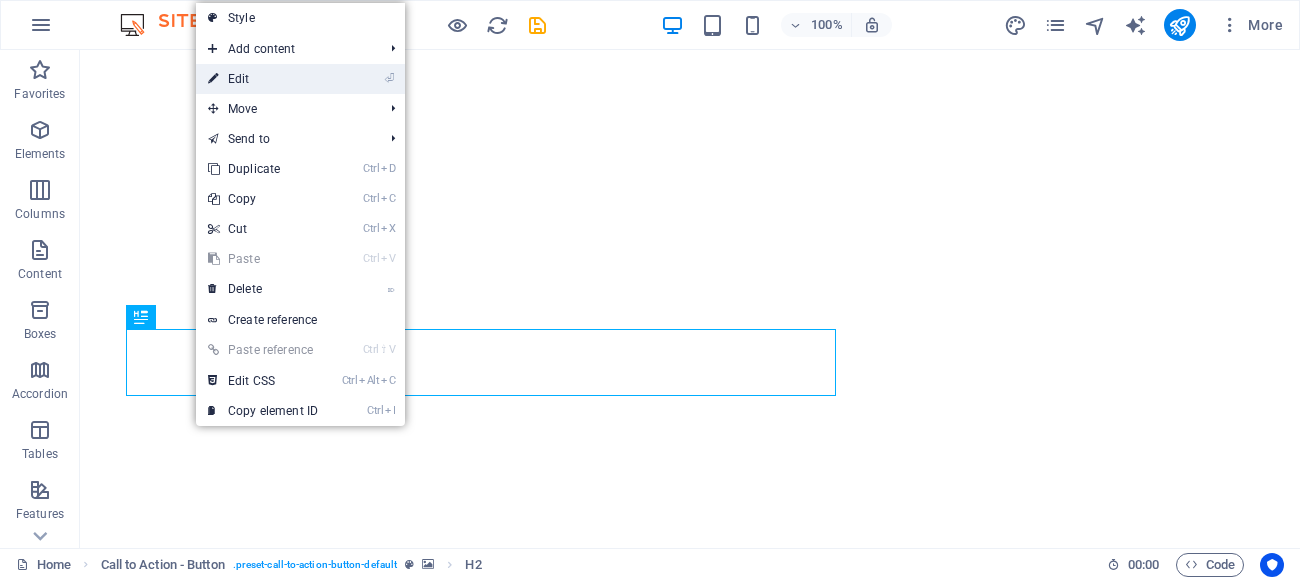 click on "⏎  Edit" at bounding box center (263, 79) 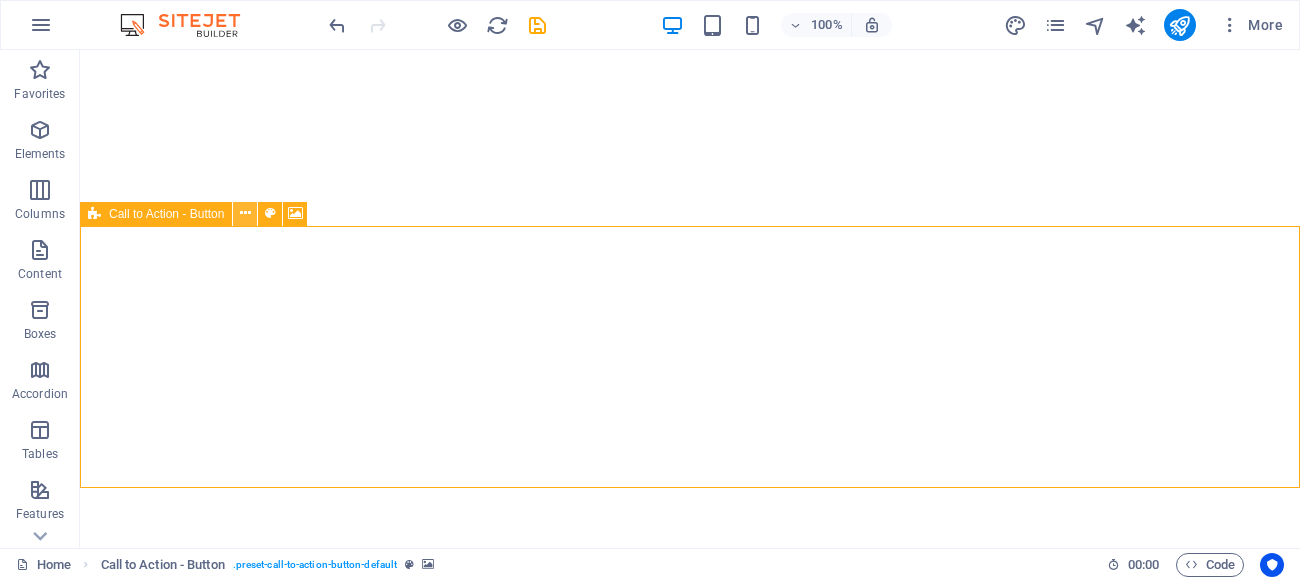 click at bounding box center (245, 213) 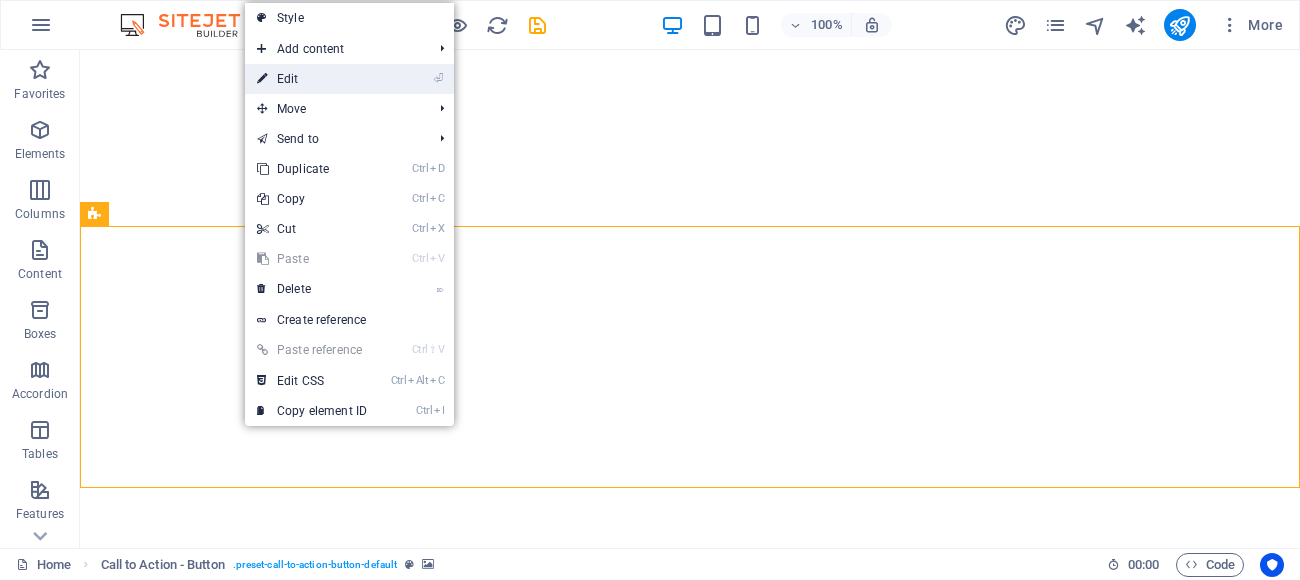click on "⏎  Edit" at bounding box center (312, 79) 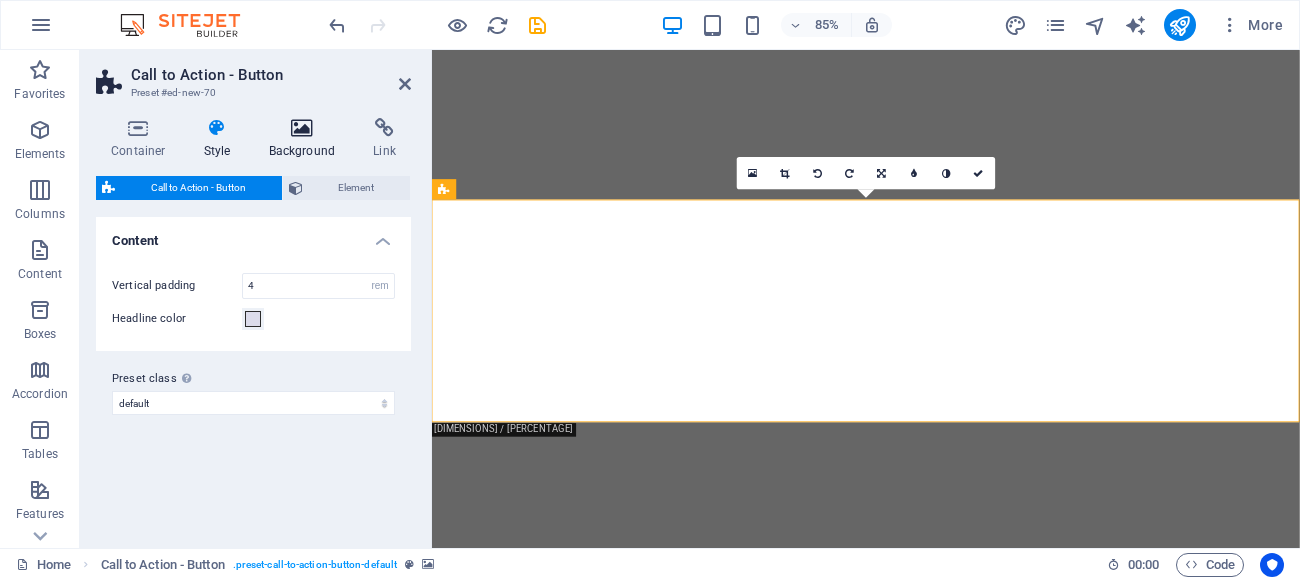 click on "Background" at bounding box center [306, 139] 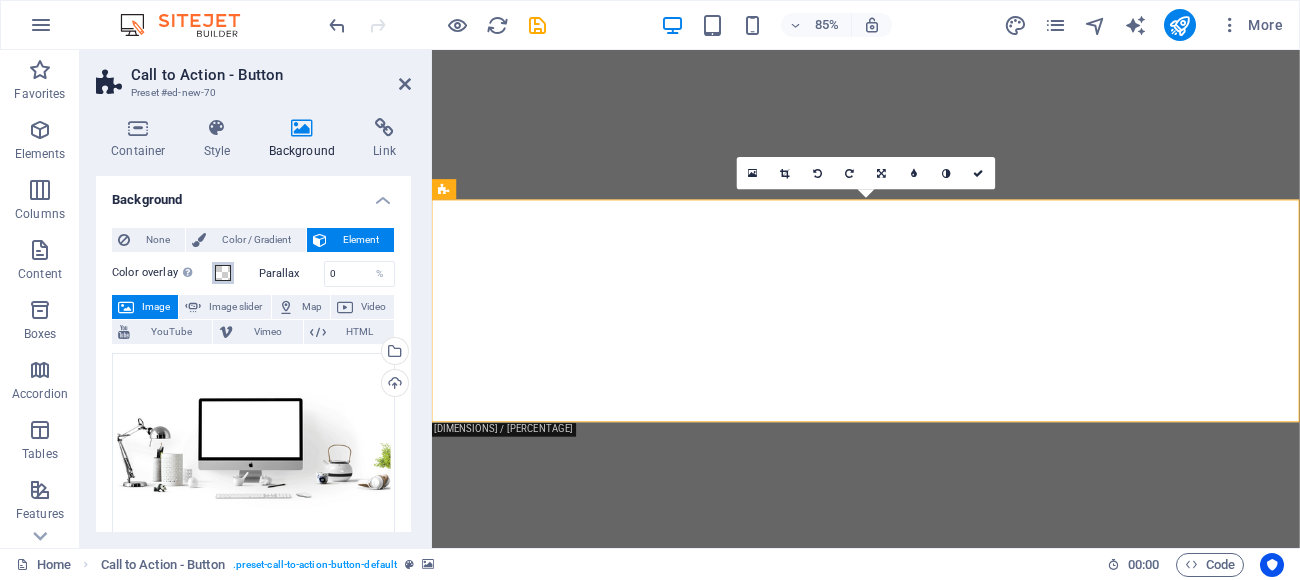 click at bounding box center (223, 273) 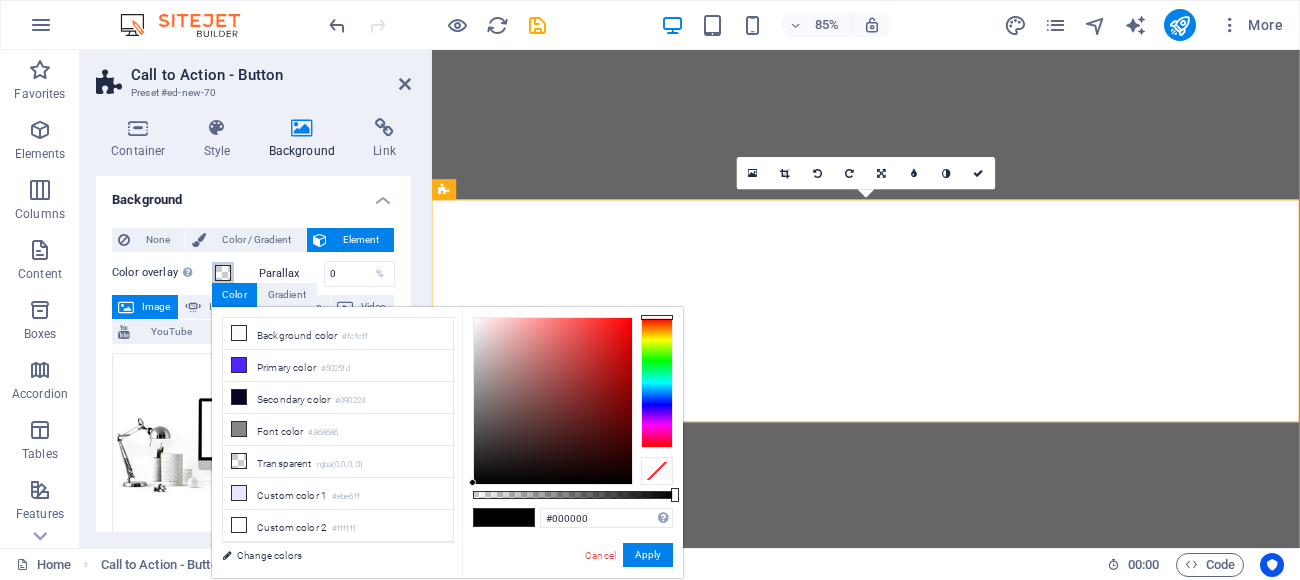 click at bounding box center (553, 401) 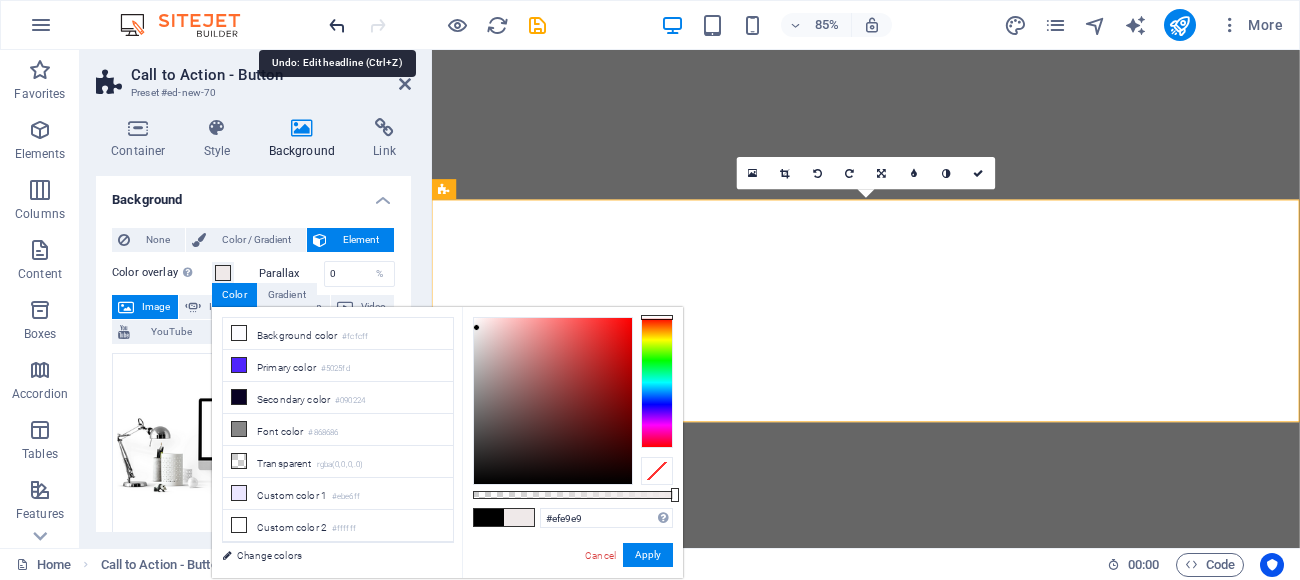click at bounding box center (337, 25) 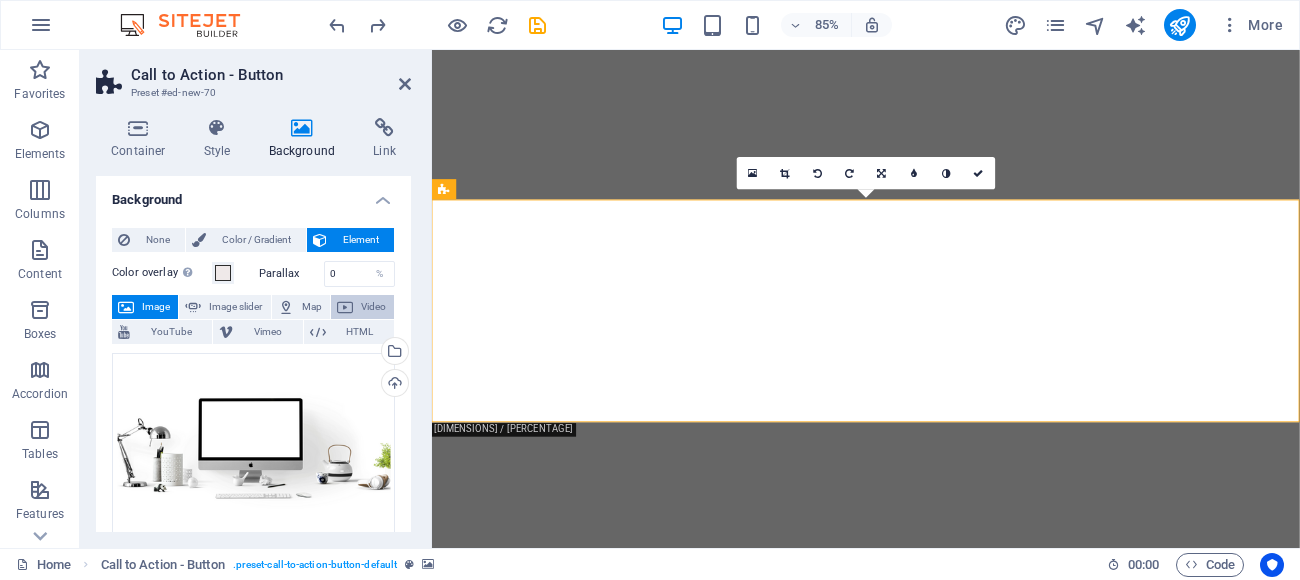 click at bounding box center (345, 307) 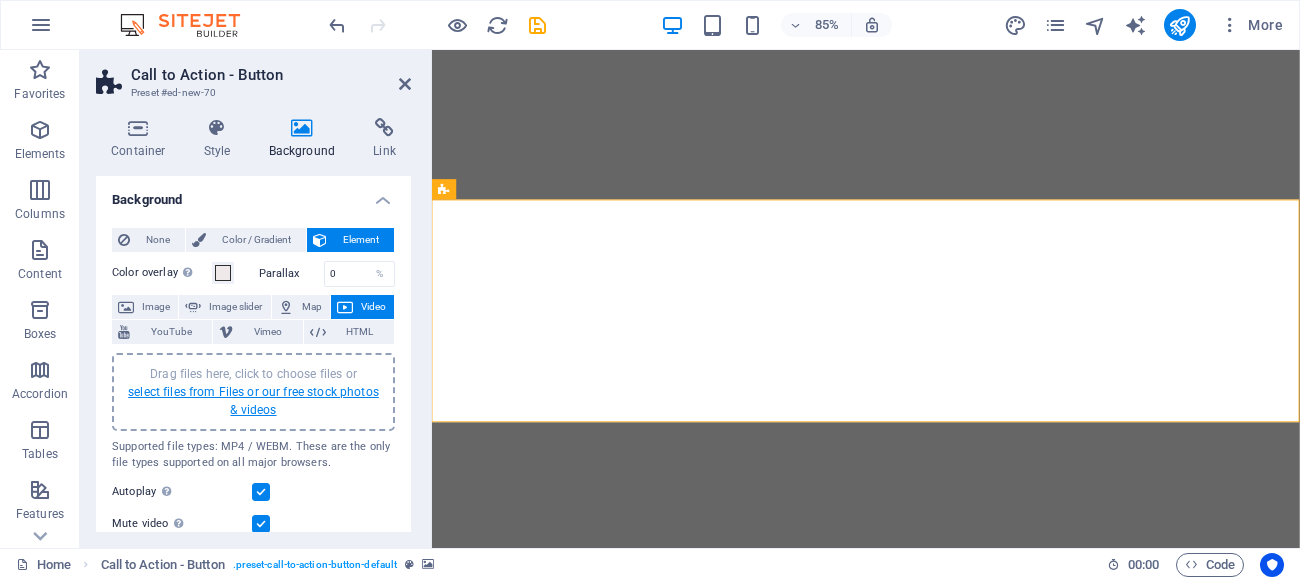 click on "select files from Files or our free stock photos & videos" at bounding box center (253, 401) 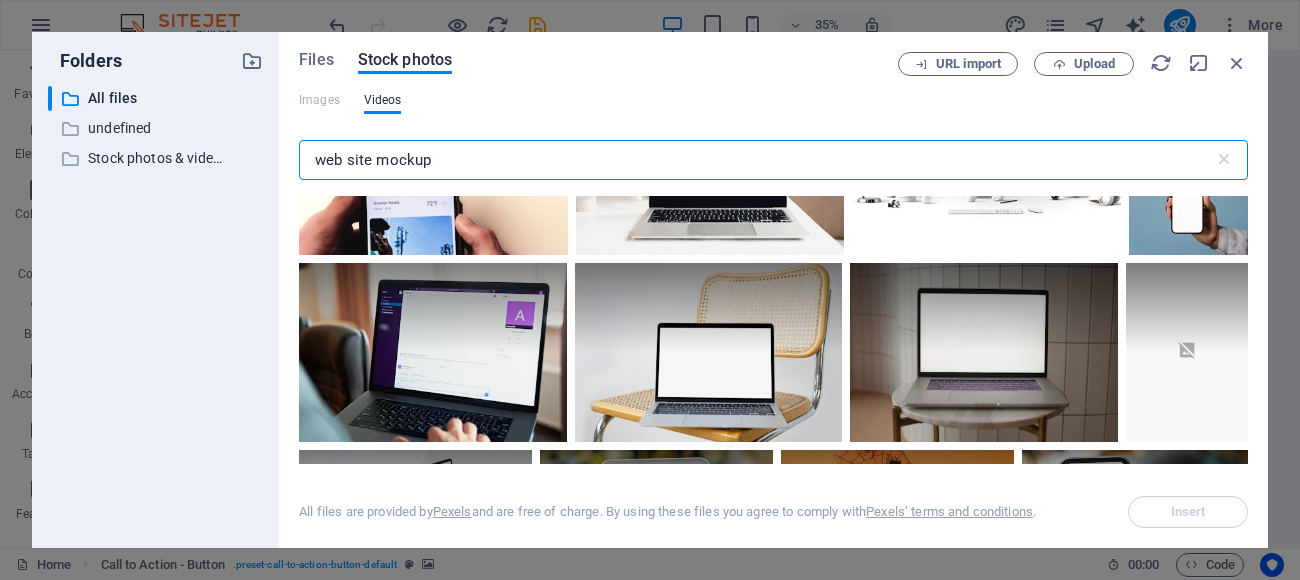 scroll, scrollTop: 0, scrollLeft: 0, axis: both 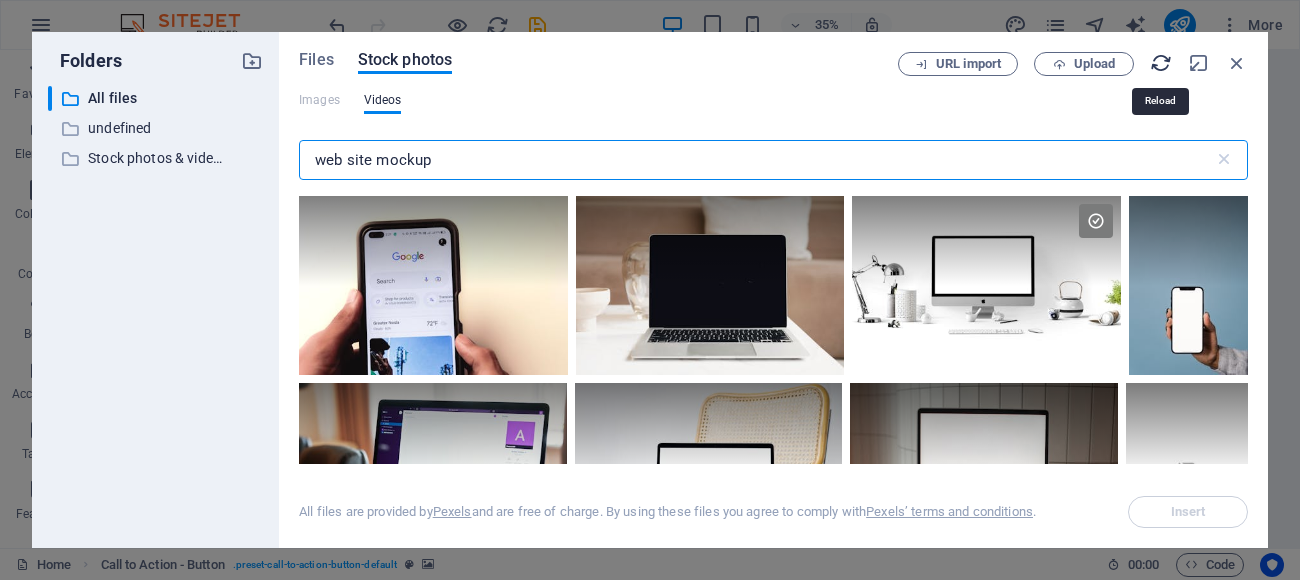 click at bounding box center (1161, 63) 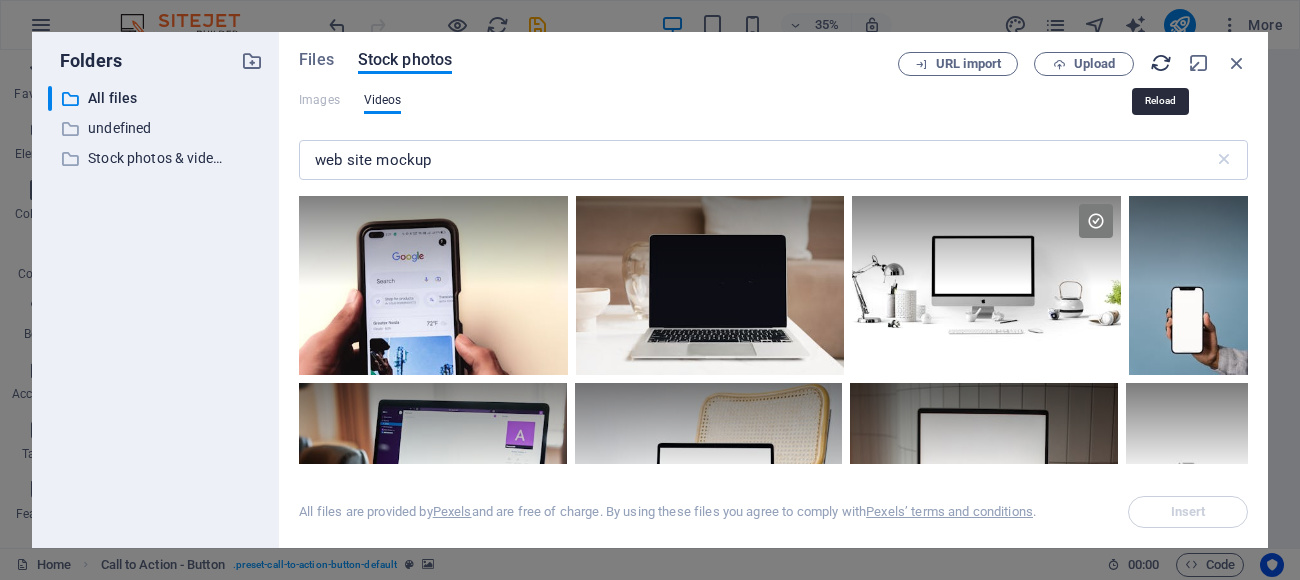 click at bounding box center [1161, 63] 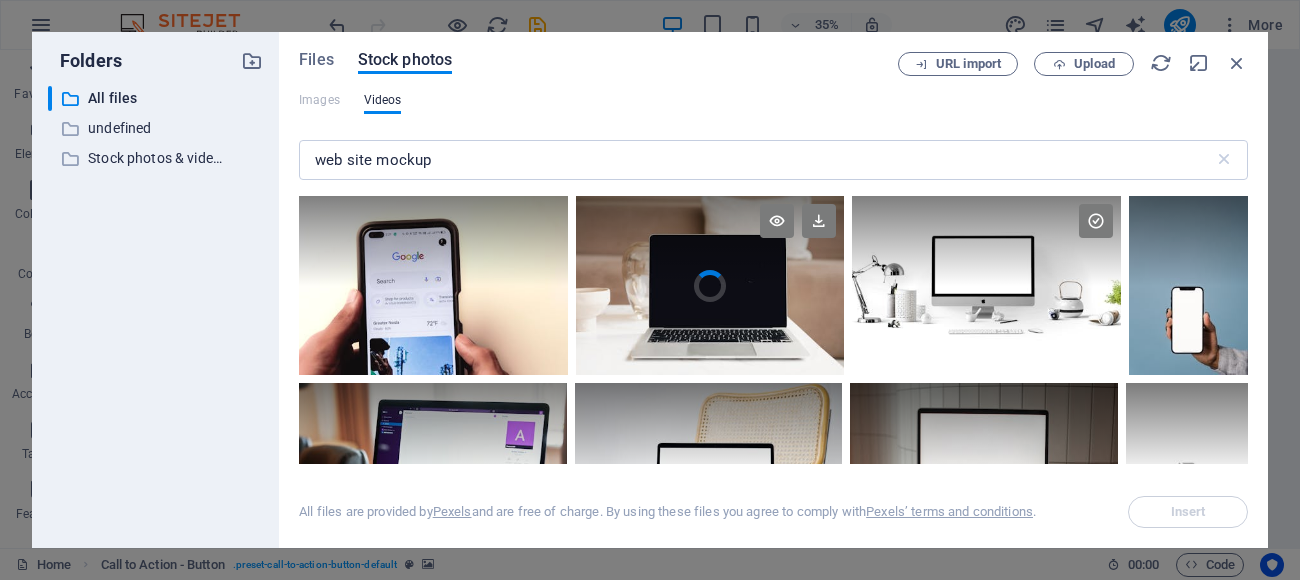 click at bounding box center [710, 241] 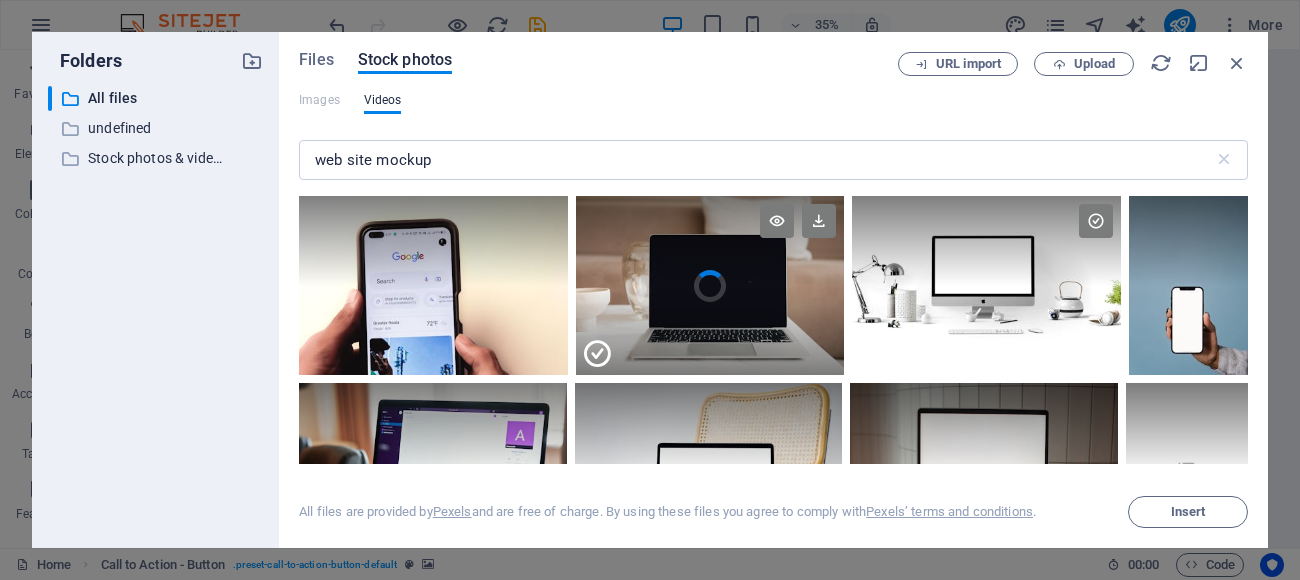click at bounding box center [710, 241] 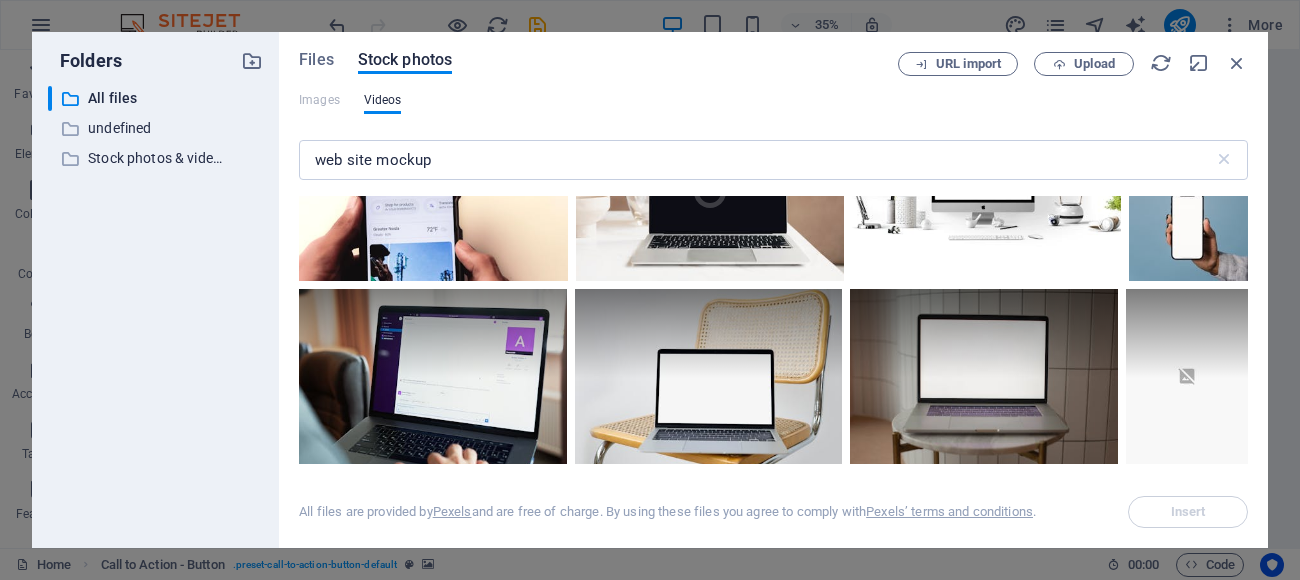 scroll, scrollTop: 0, scrollLeft: 0, axis: both 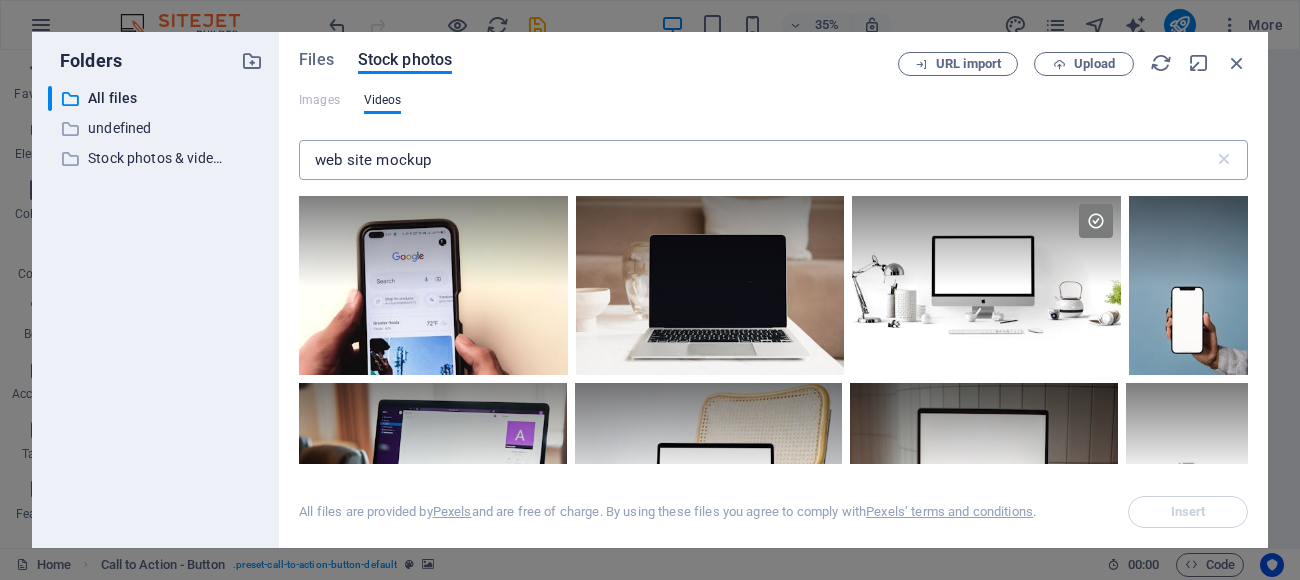 click on "web site mockup" at bounding box center [756, 160] 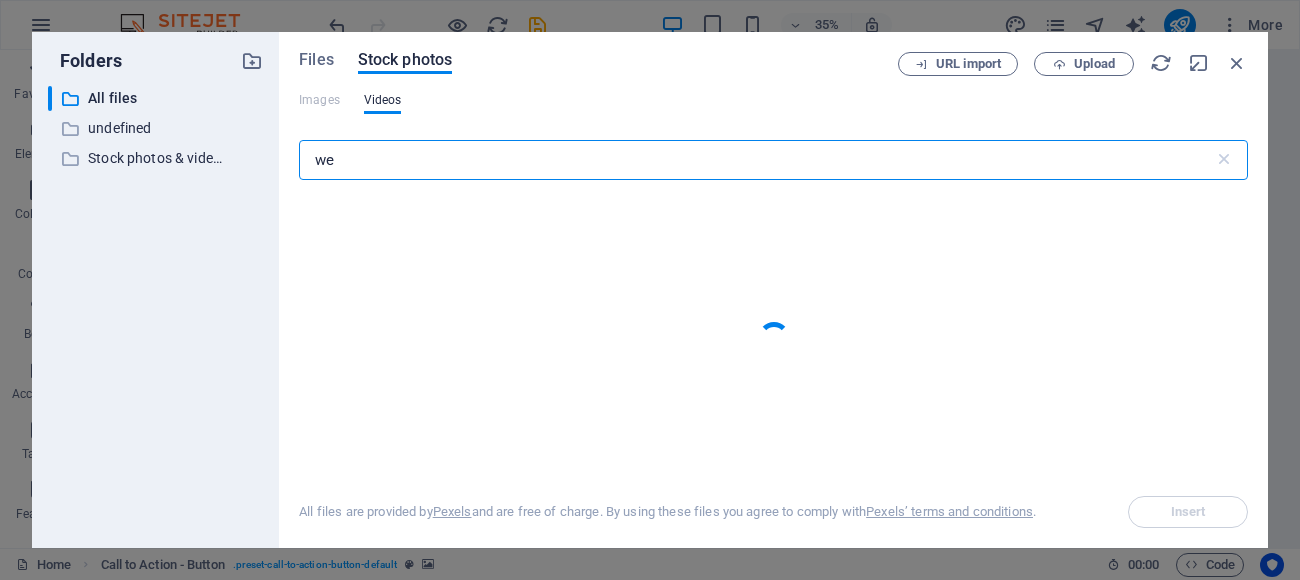 type on "w" 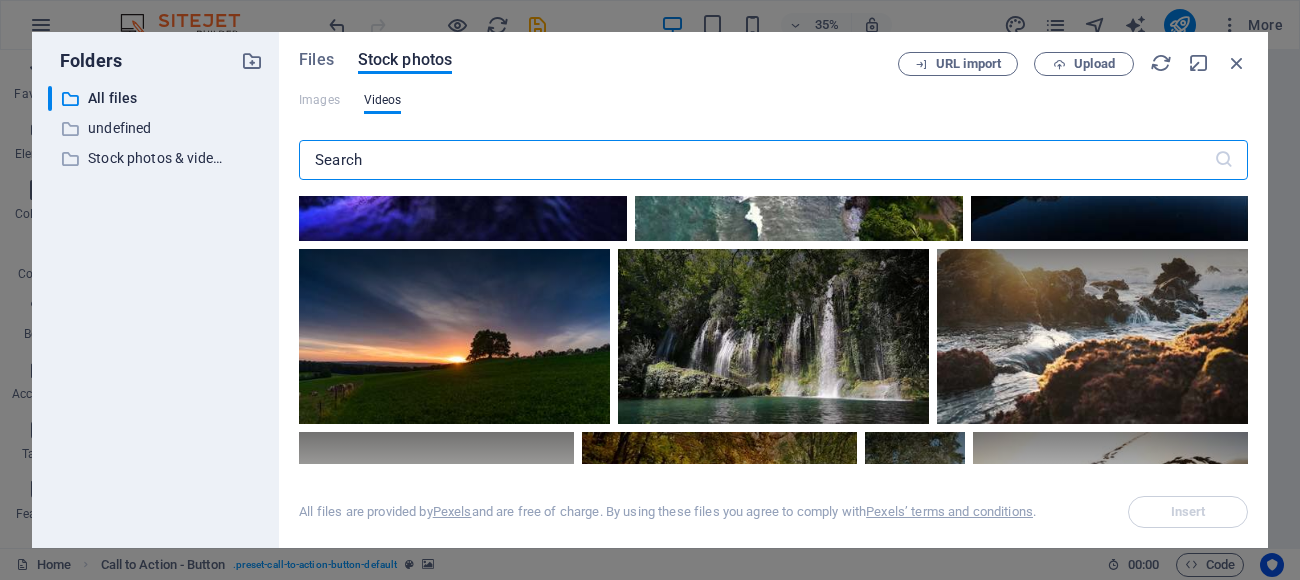 scroll, scrollTop: 272, scrollLeft: 0, axis: vertical 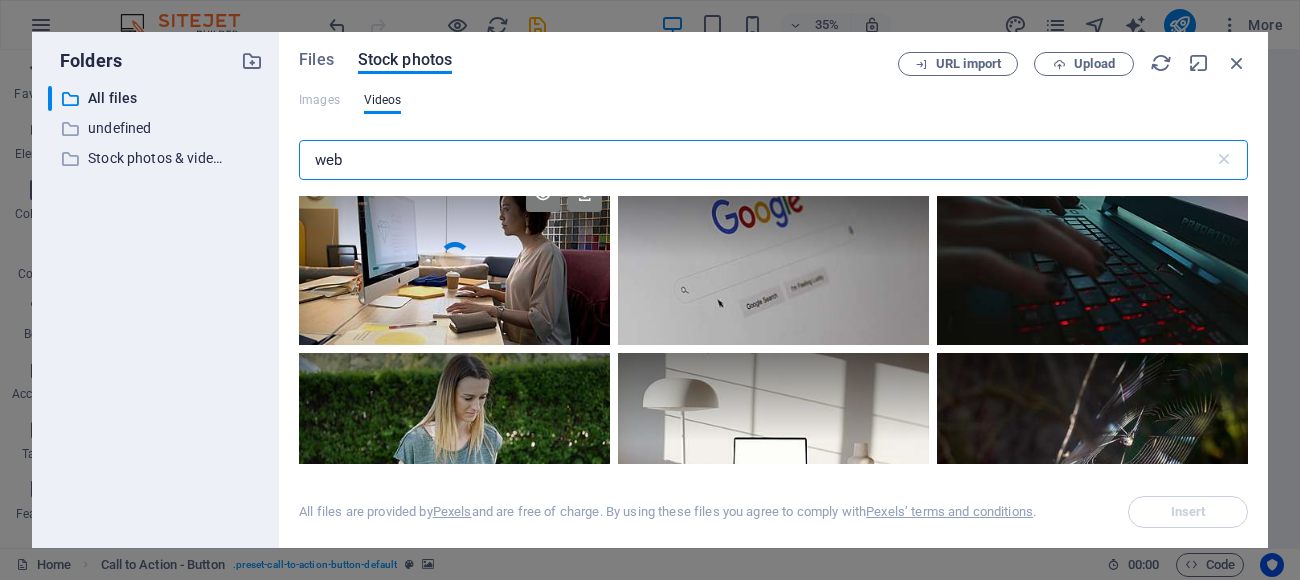type on "web" 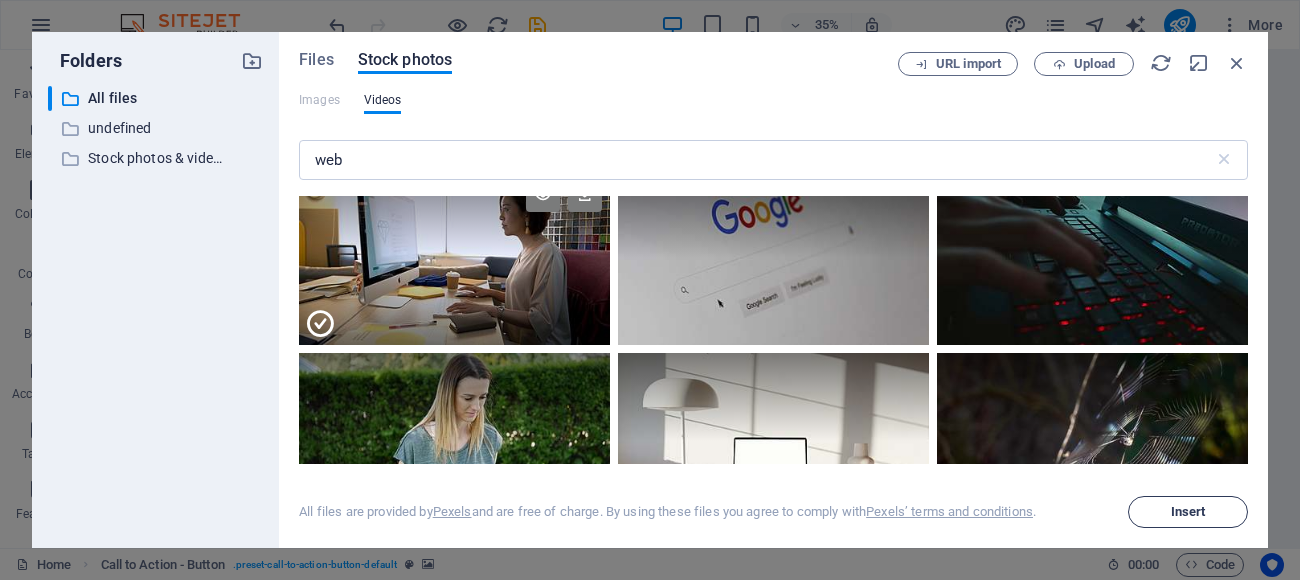 click on "Insert" at bounding box center [1188, 512] 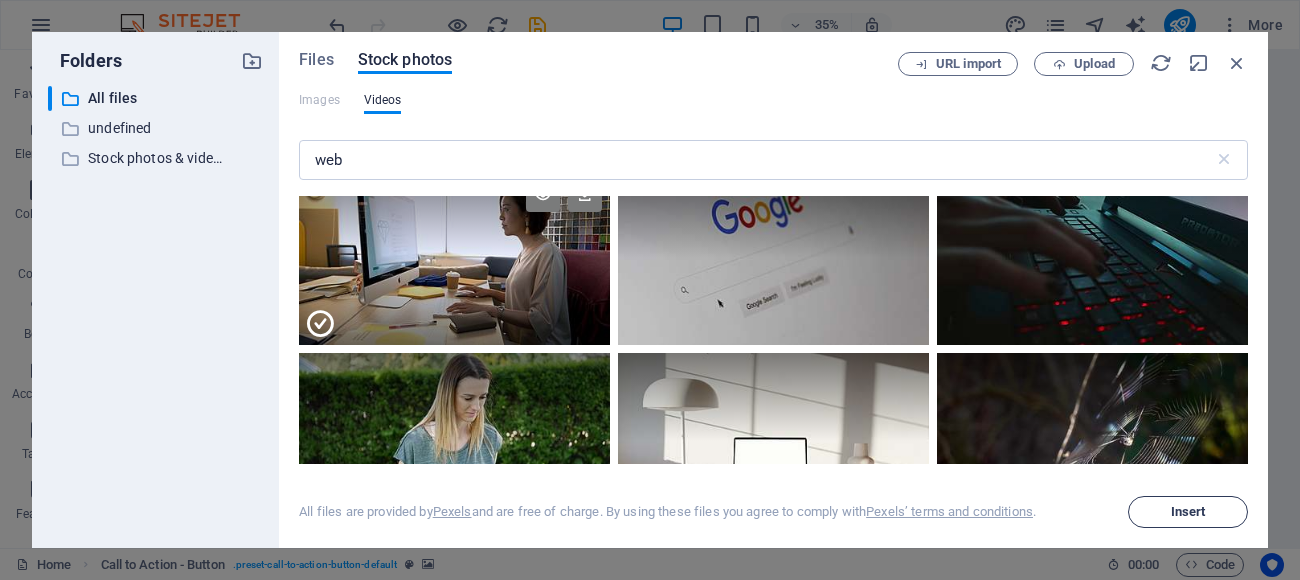 click on "Insert" at bounding box center (1188, 512) 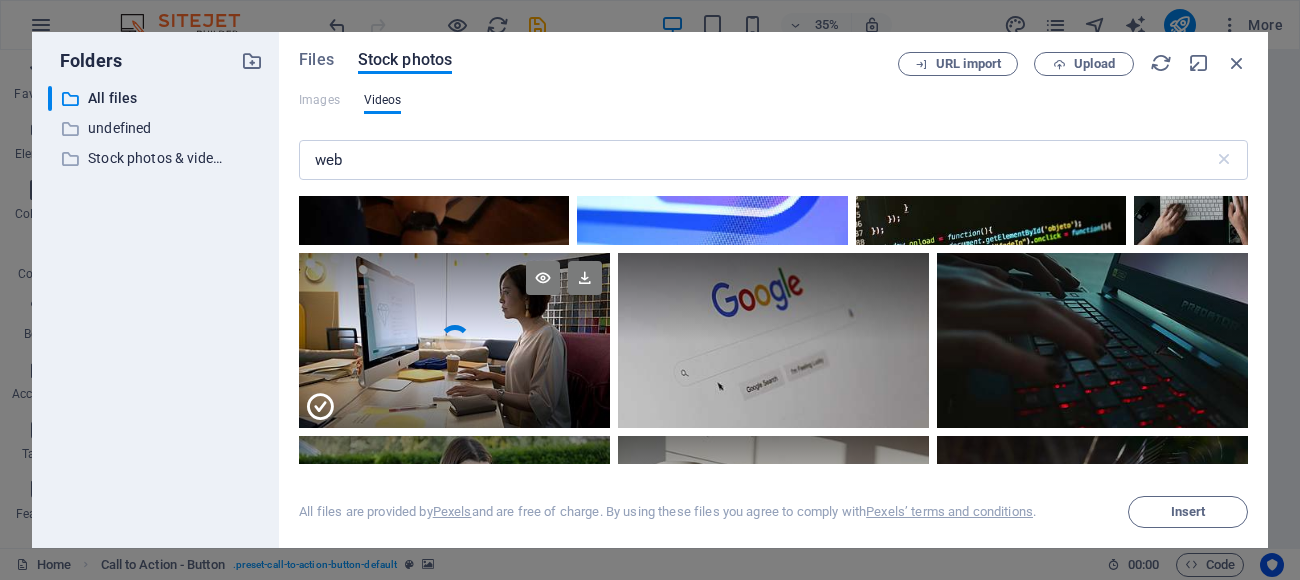 scroll, scrollTop: 102, scrollLeft: 0, axis: vertical 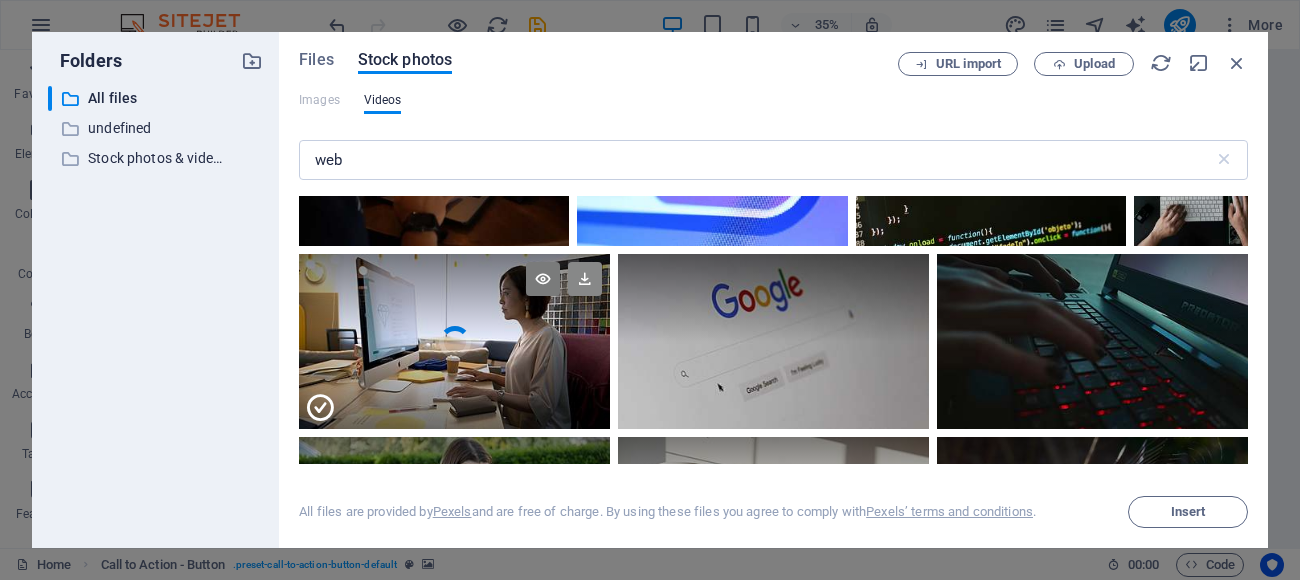 click at bounding box center [585, 279] 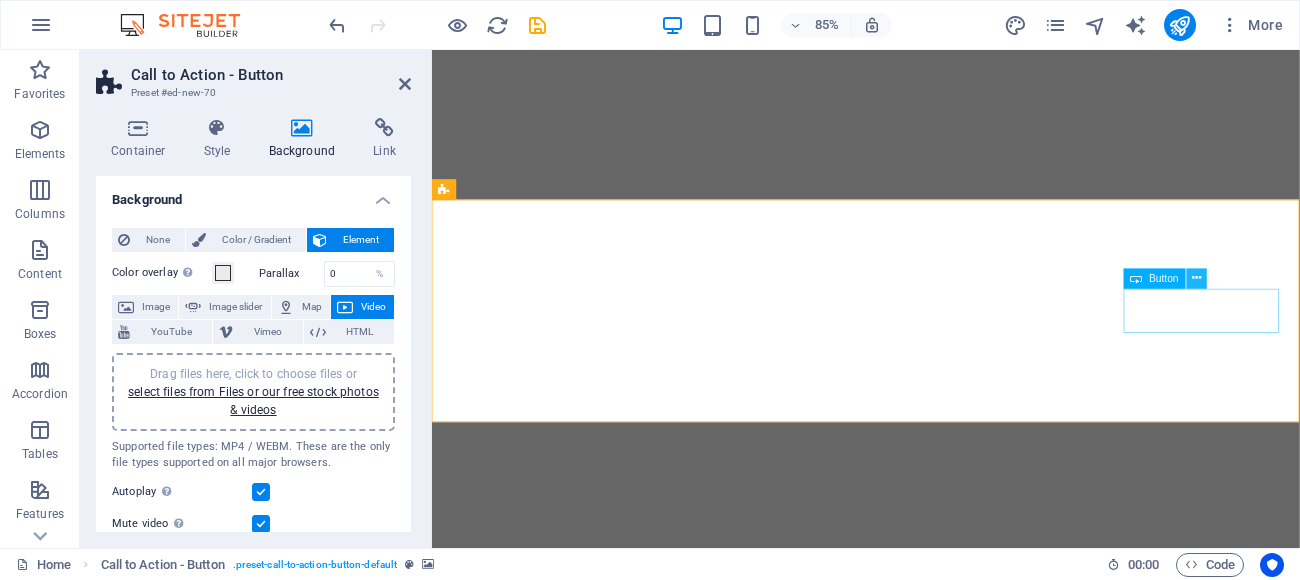 click at bounding box center [1196, 279] 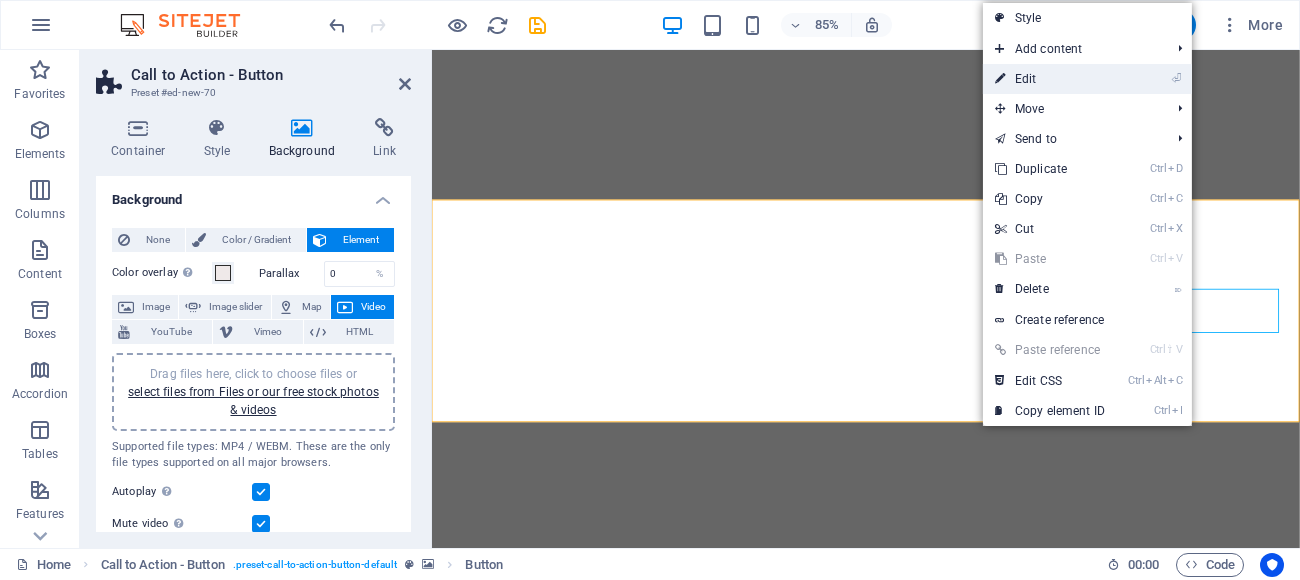 click on "⏎  Edit" at bounding box center (1050, 79) 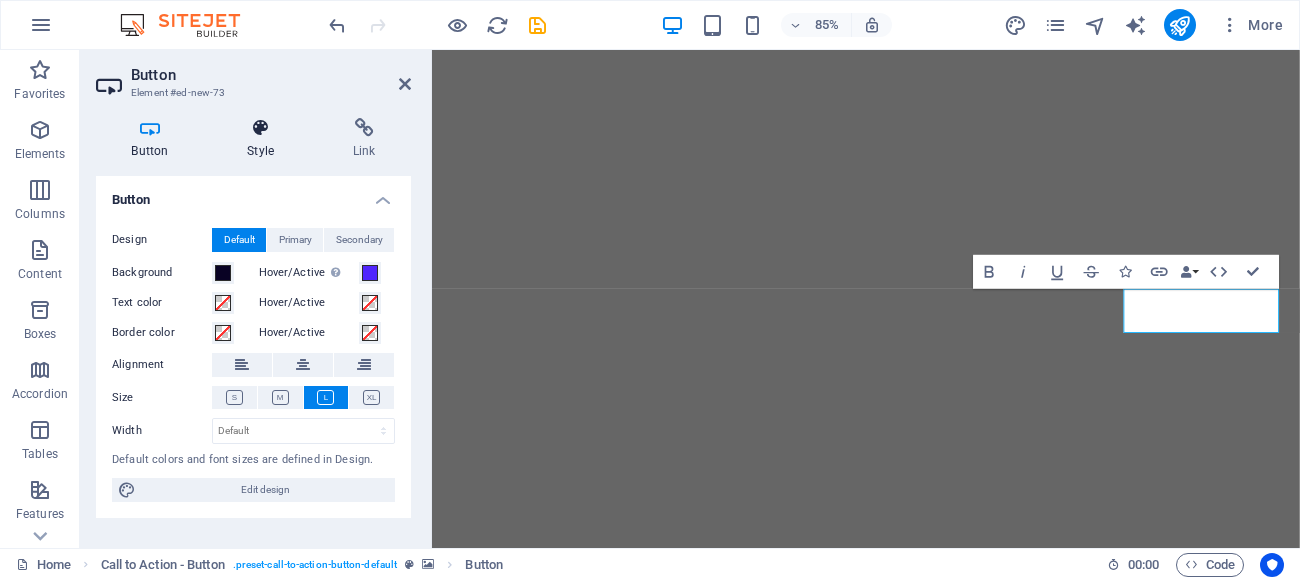click on "Style" at bounding box center [265, 139] 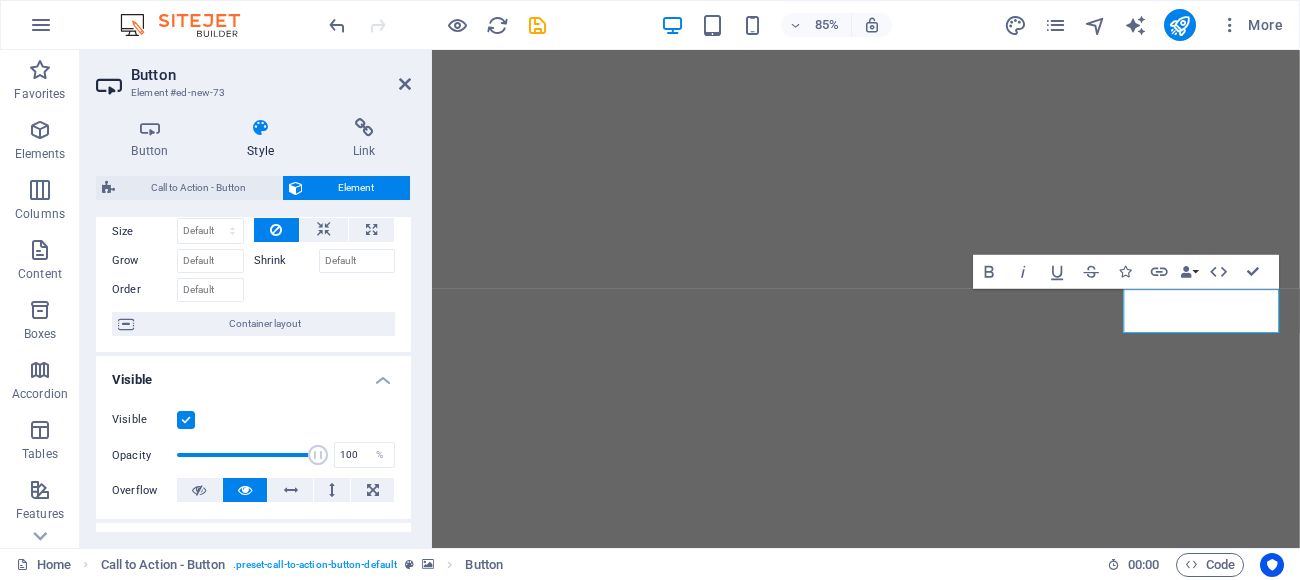 scroll, scrollTop: 0, scrollLeft: 0, axis: both 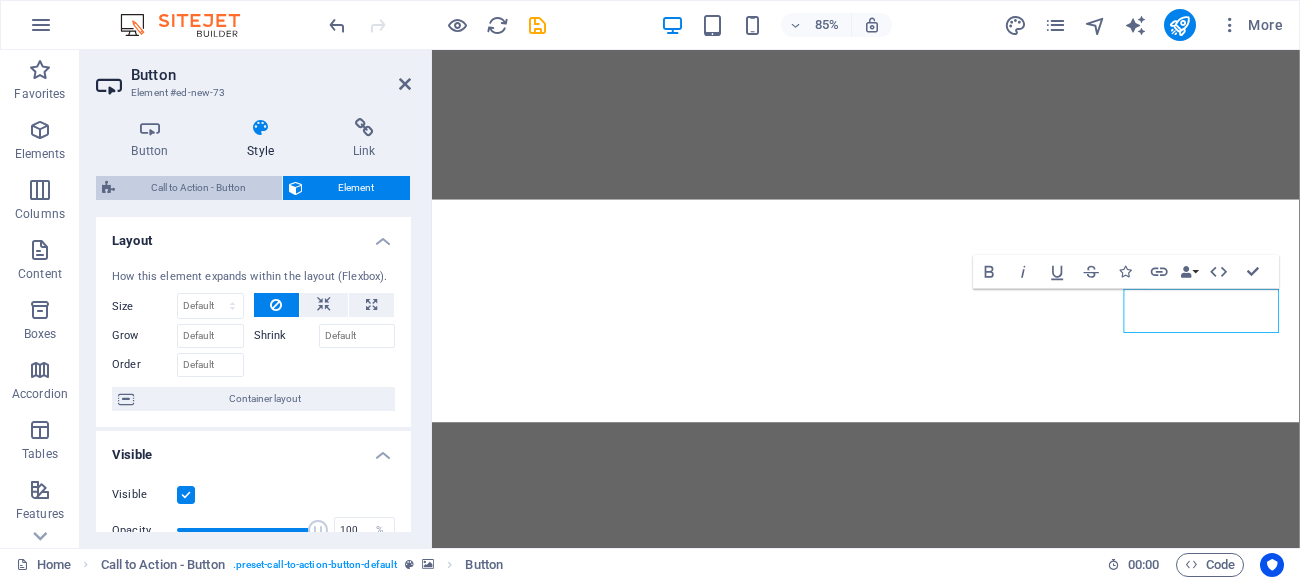 click on "Call to Action - Button" at bounding box center [198, 188] 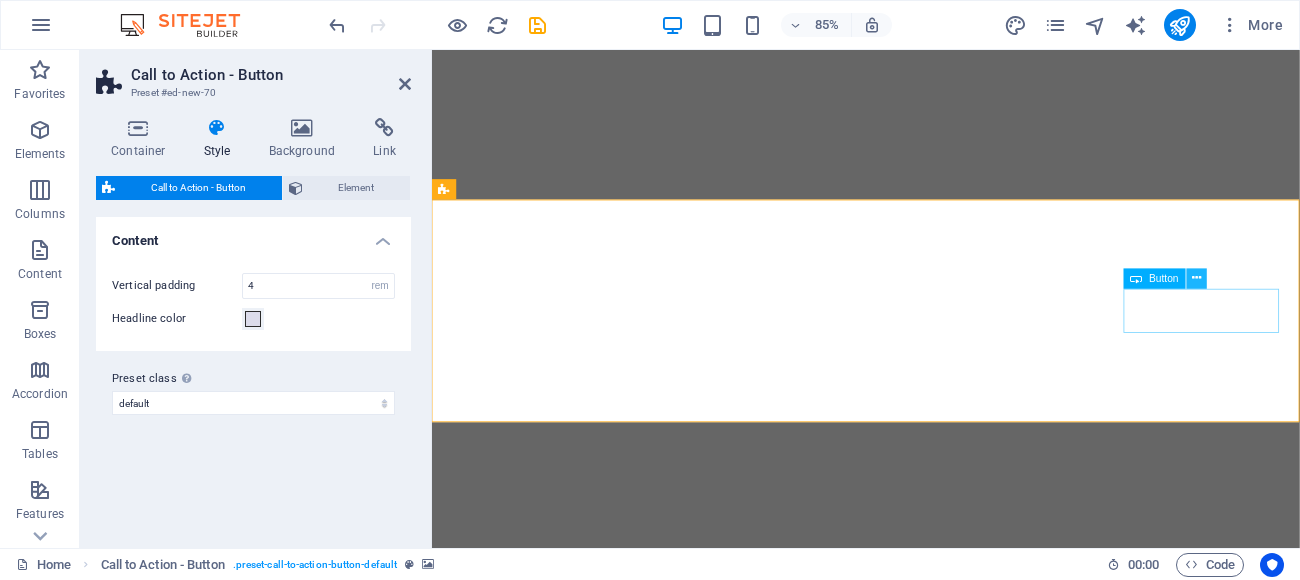 click at bounding box center (1196, 279) 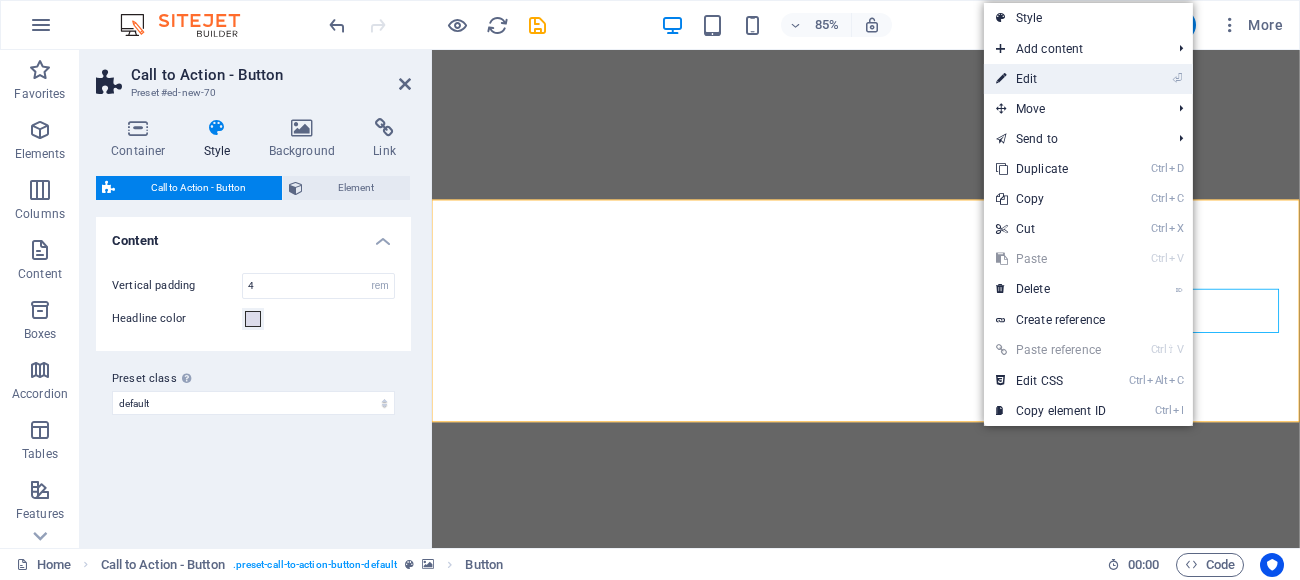 click on "⏎  Edit" at bounding box center (1051, 79) 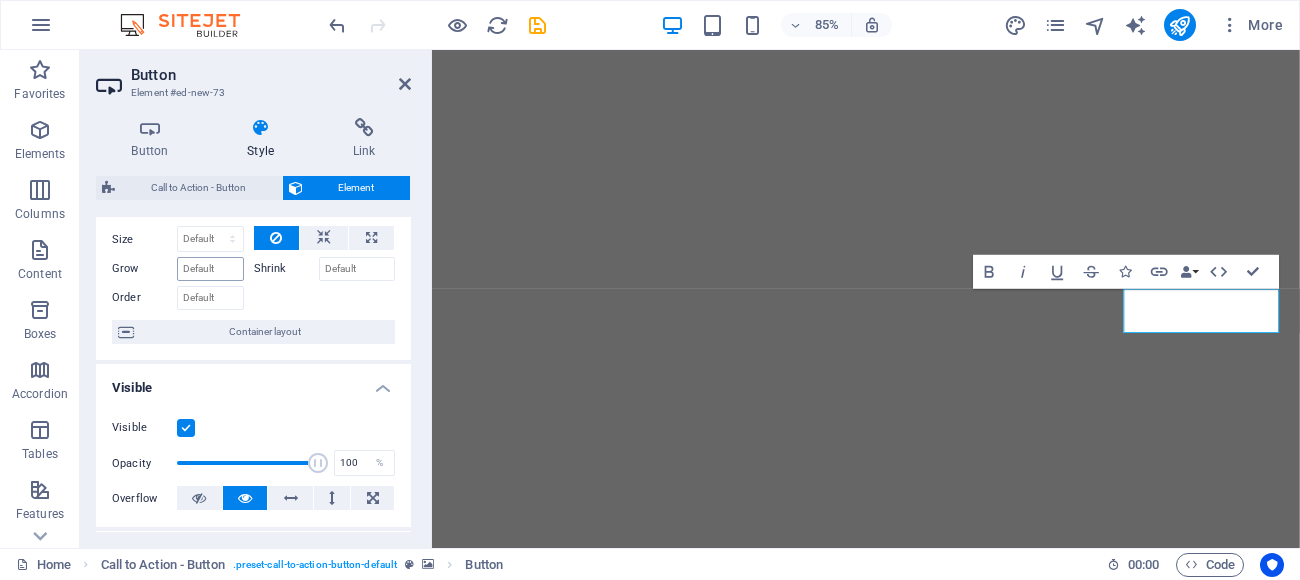 scroll, scrollTop: 0, scrollLeft: 0, axis: both 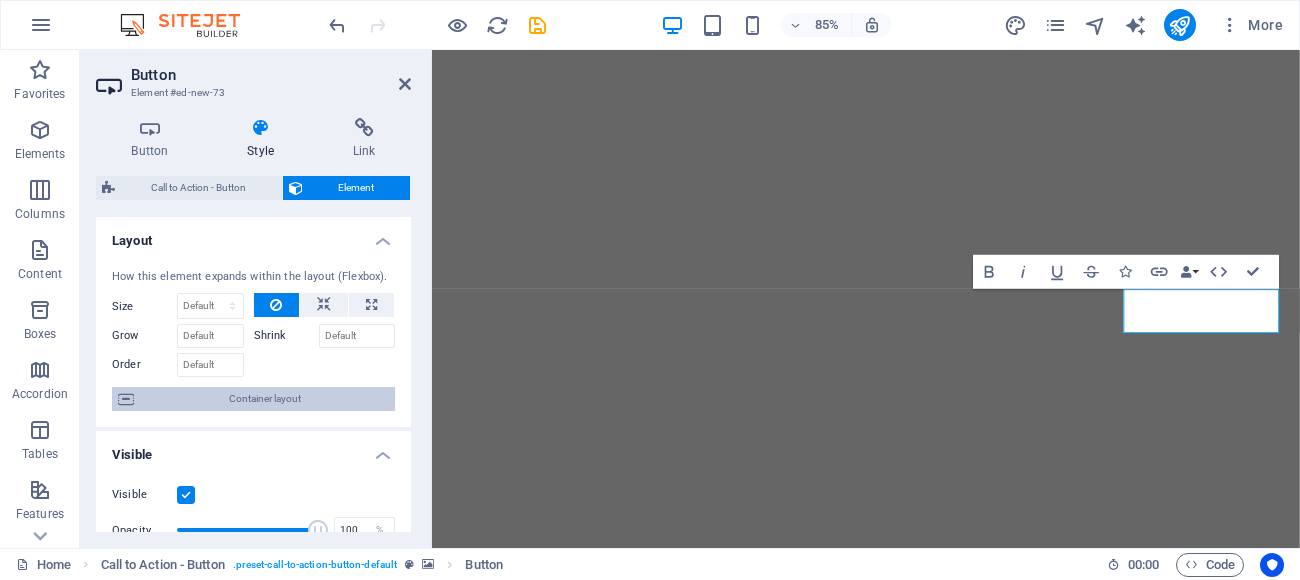 click on "Container layout" at bounding box center (264, 399) 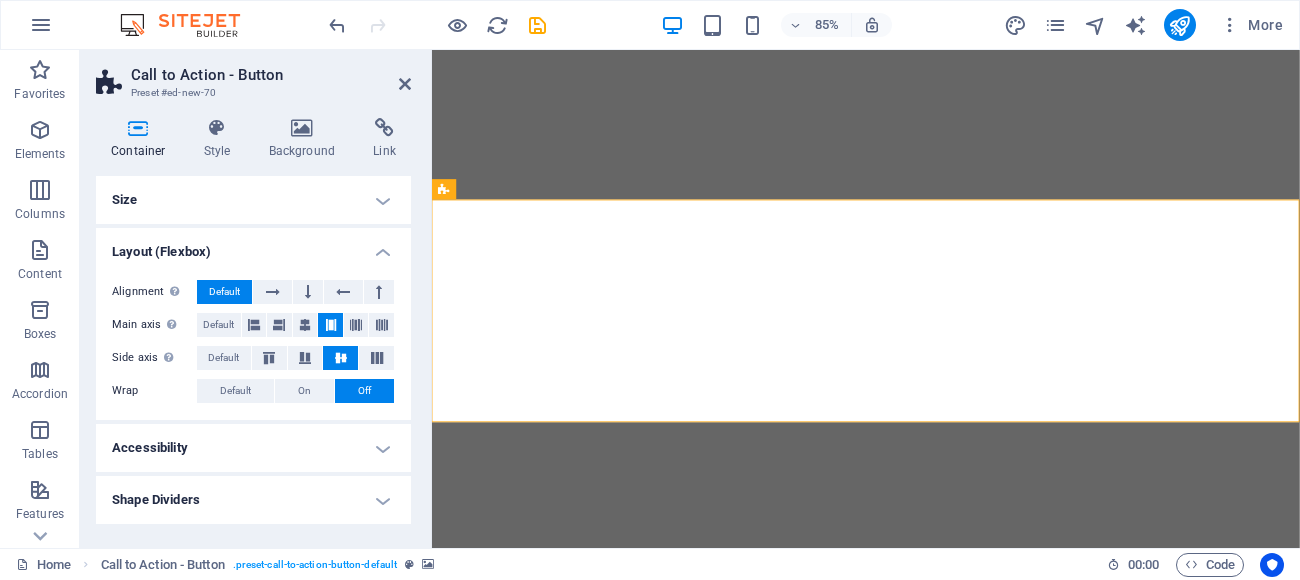 click on "Layout (Flexbox)" at bounding box center [253, 246] 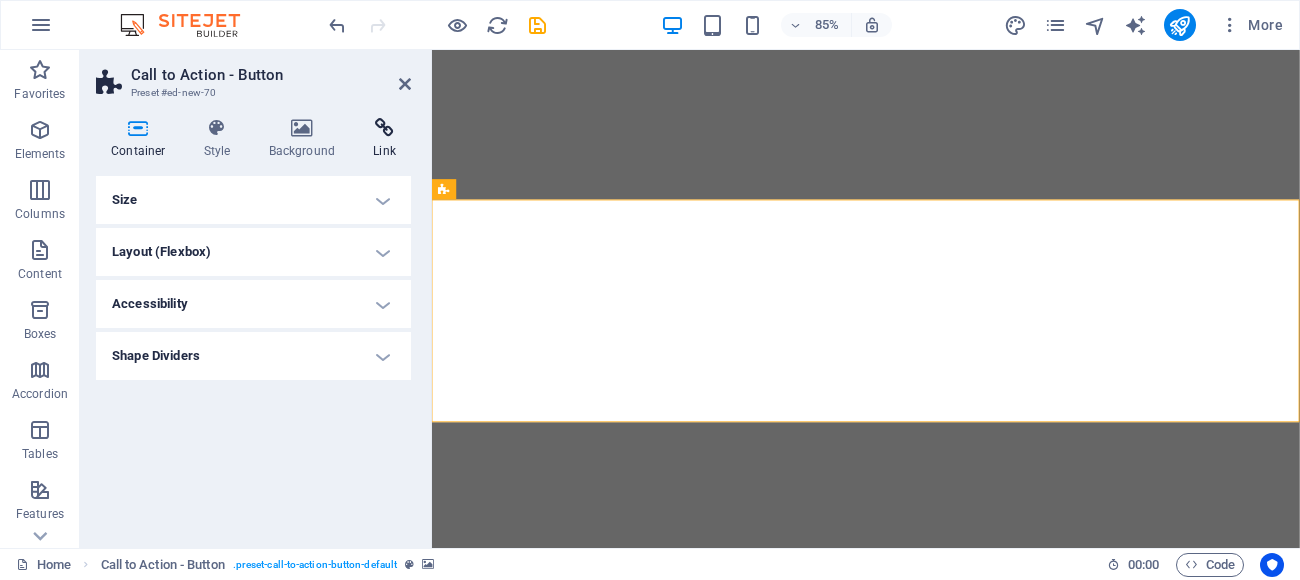 click at bounding box center [384, 128] 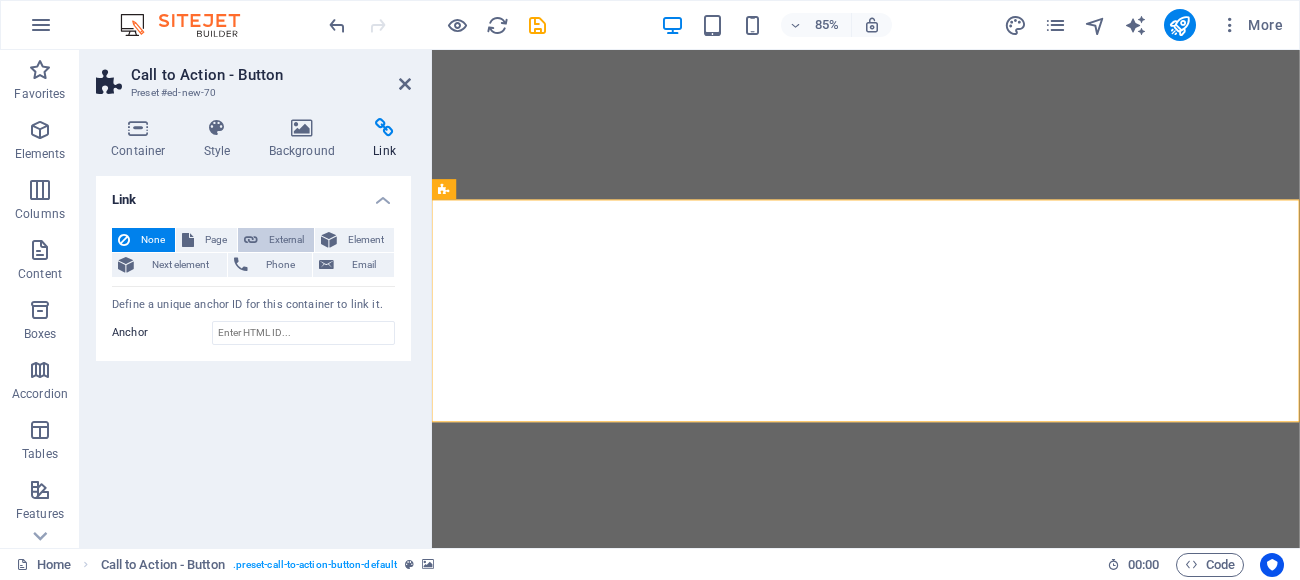 click on "External" at bounding box center [286, 240] 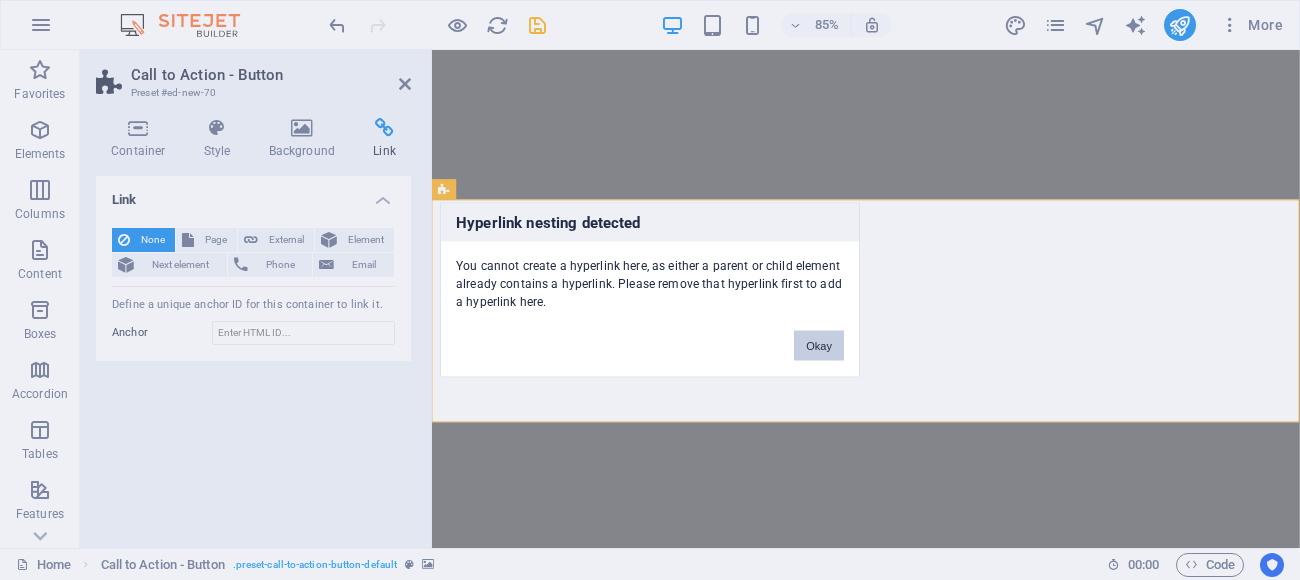 click on "Okay" at bounding box center [819, 346] 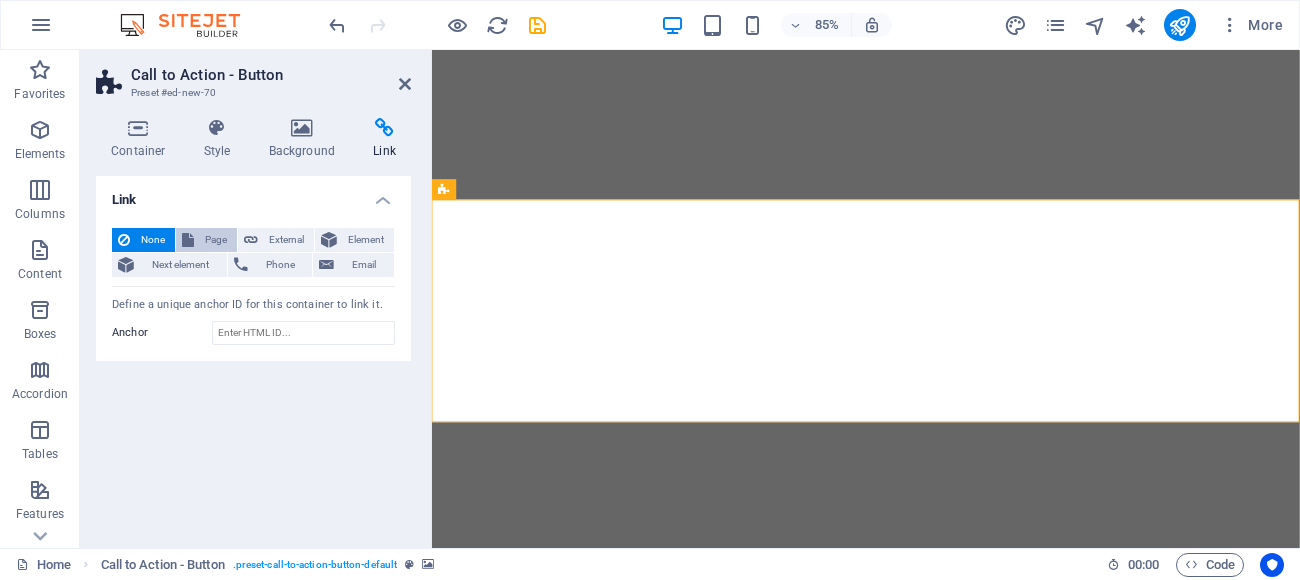 click on "Page" at bounding box center [215, 240] 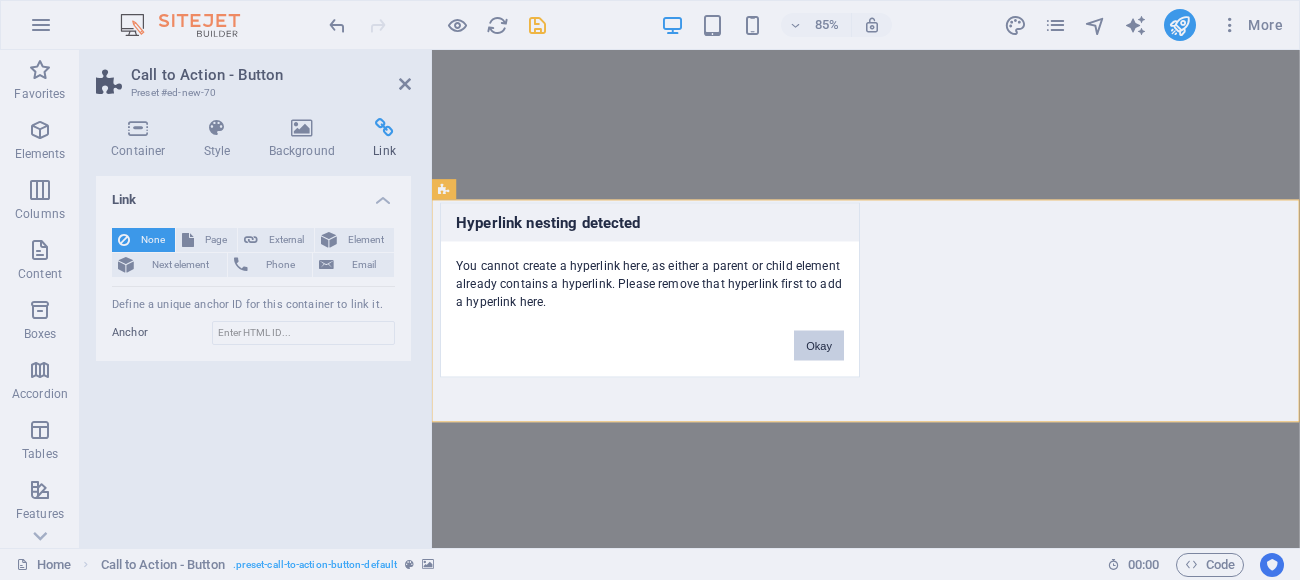 click on "Okay" at bounding box center (819, 346) 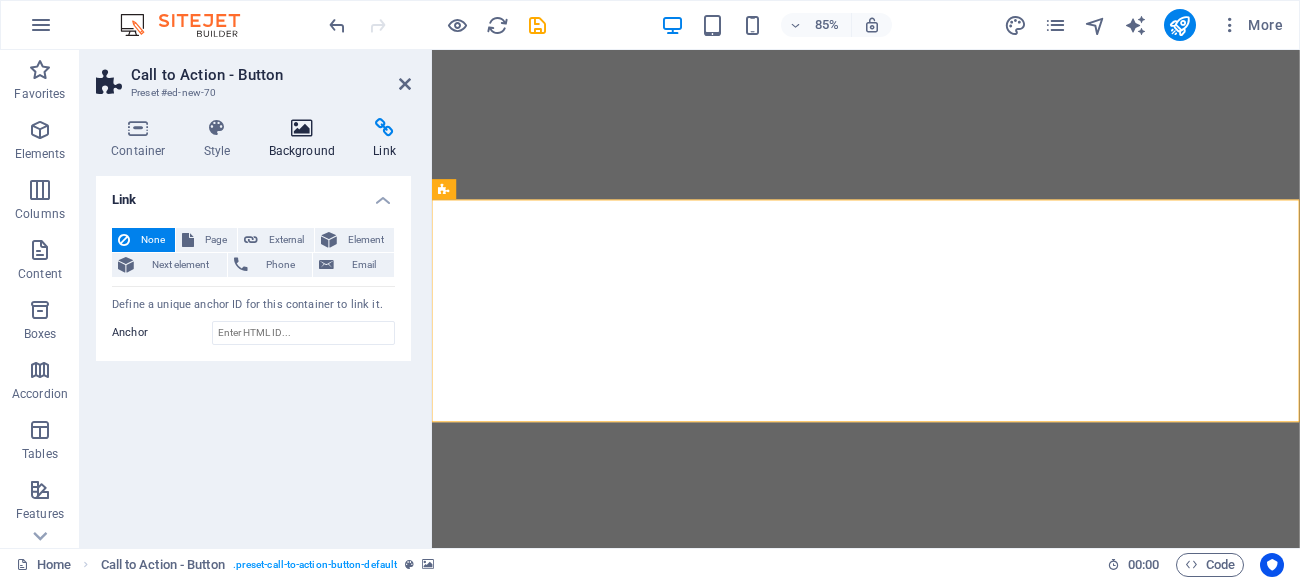 click at bounding box center (302, 128) 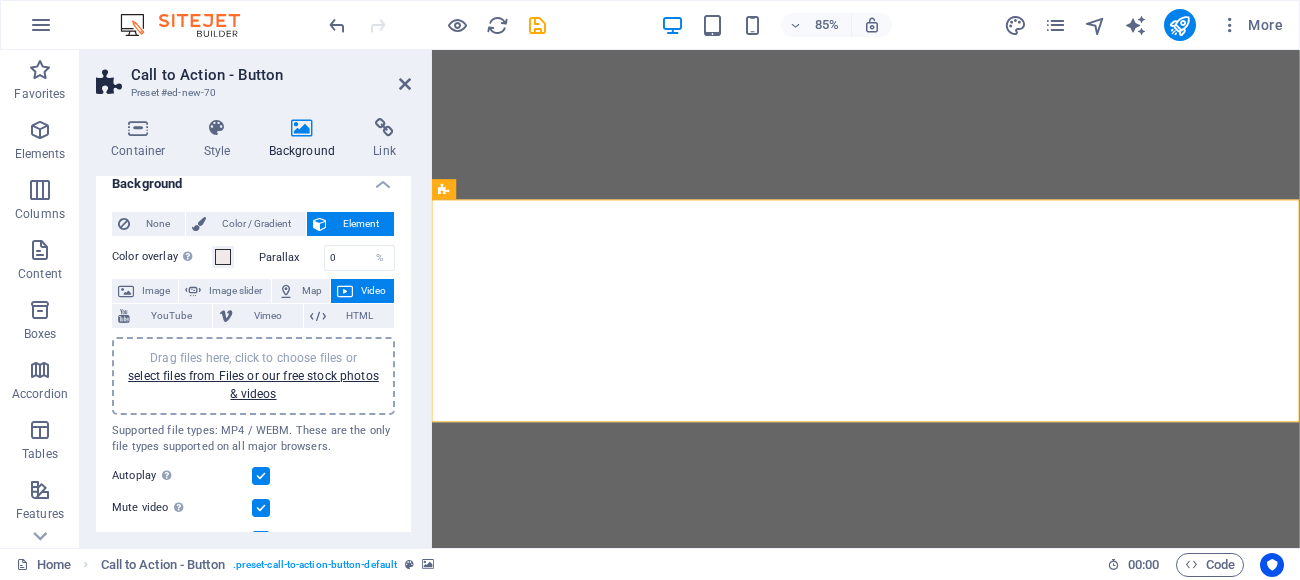 scroll, scrollTop: 0, scrollLeft: 0, axis: both 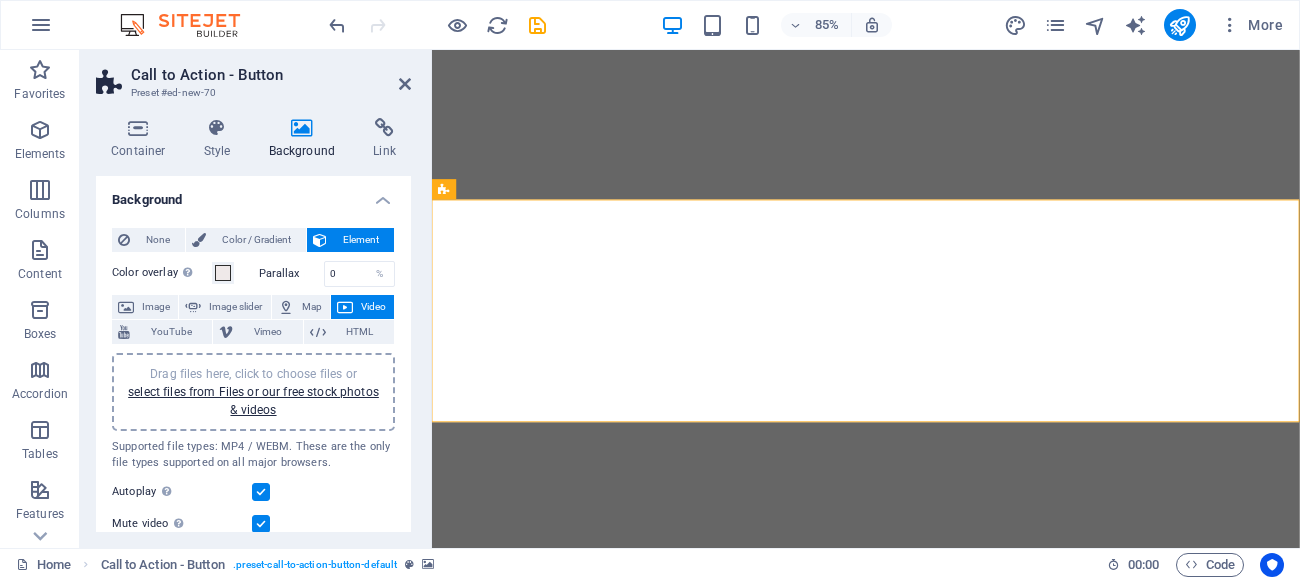 click on "Supported file types: MP4 / WEBM. These are the only file types supported on all major browsers." at bounding box center [253, 455] 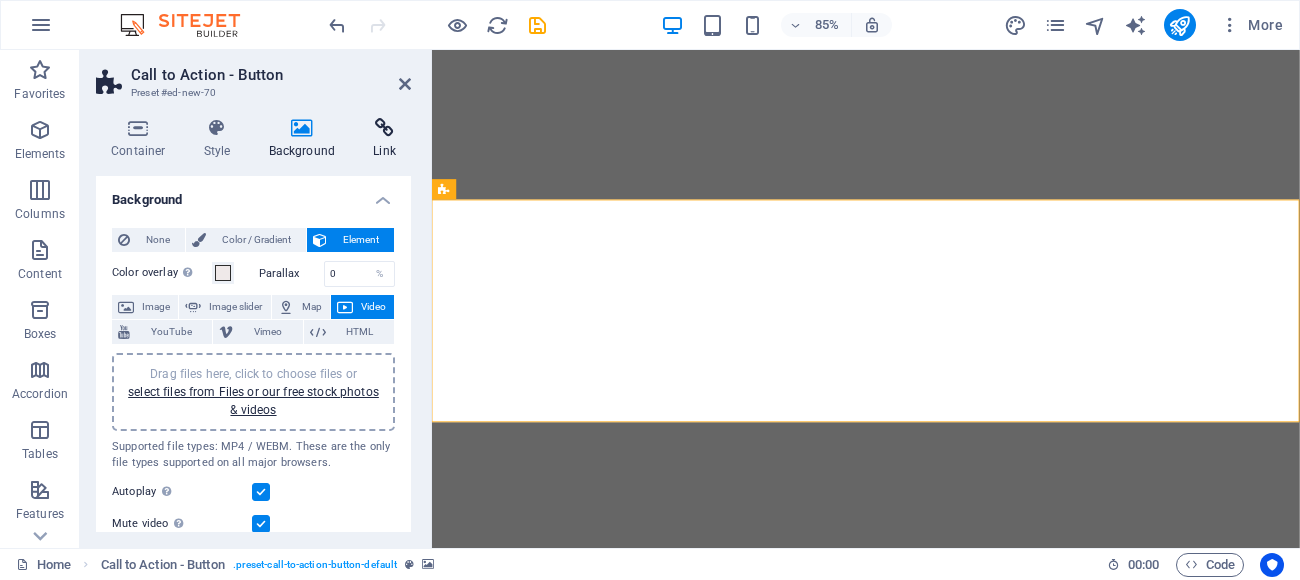 click on "Link" at bounding box center [384, 139] 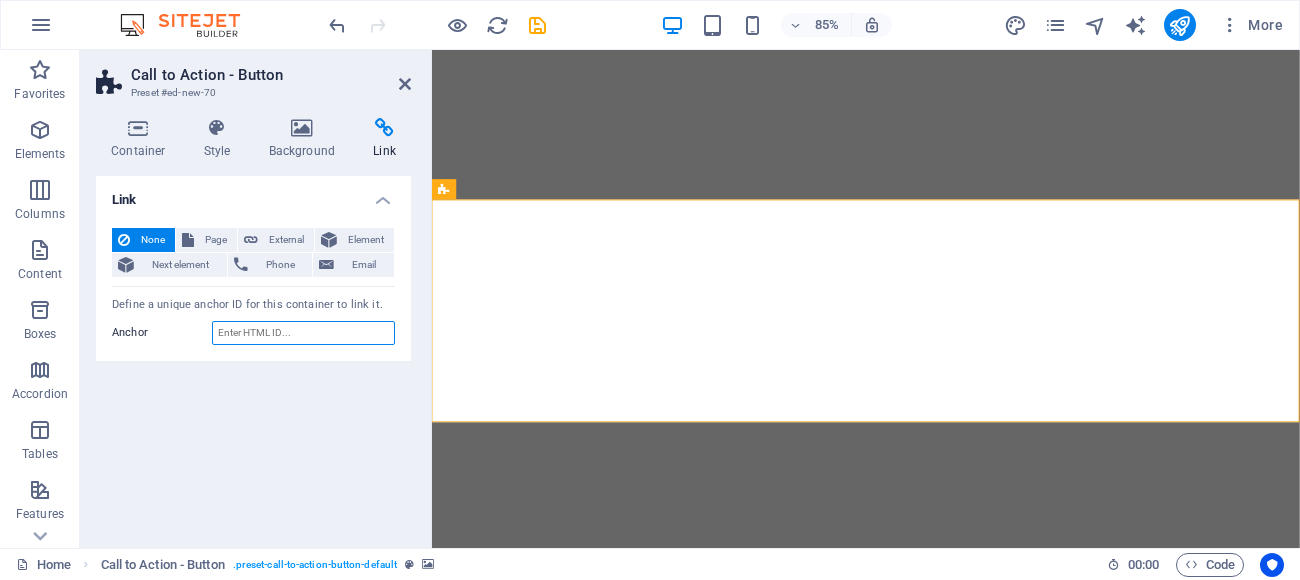 click on "Anchor" at bounding box center [303, 333] 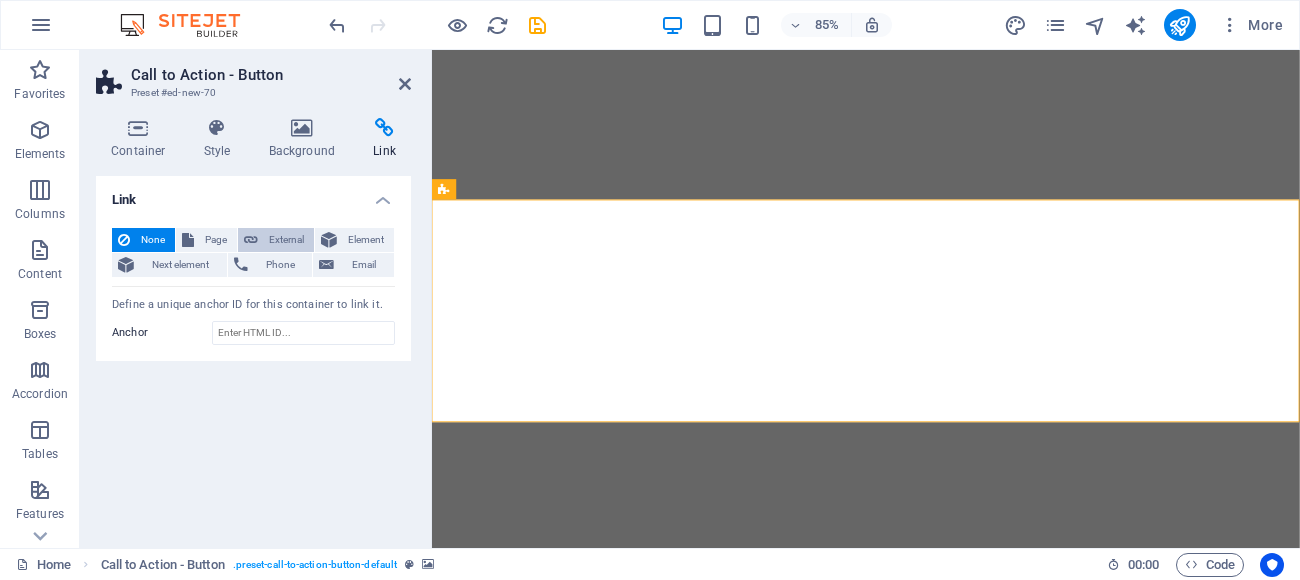 click on "External" at bounding box center (286, 240) 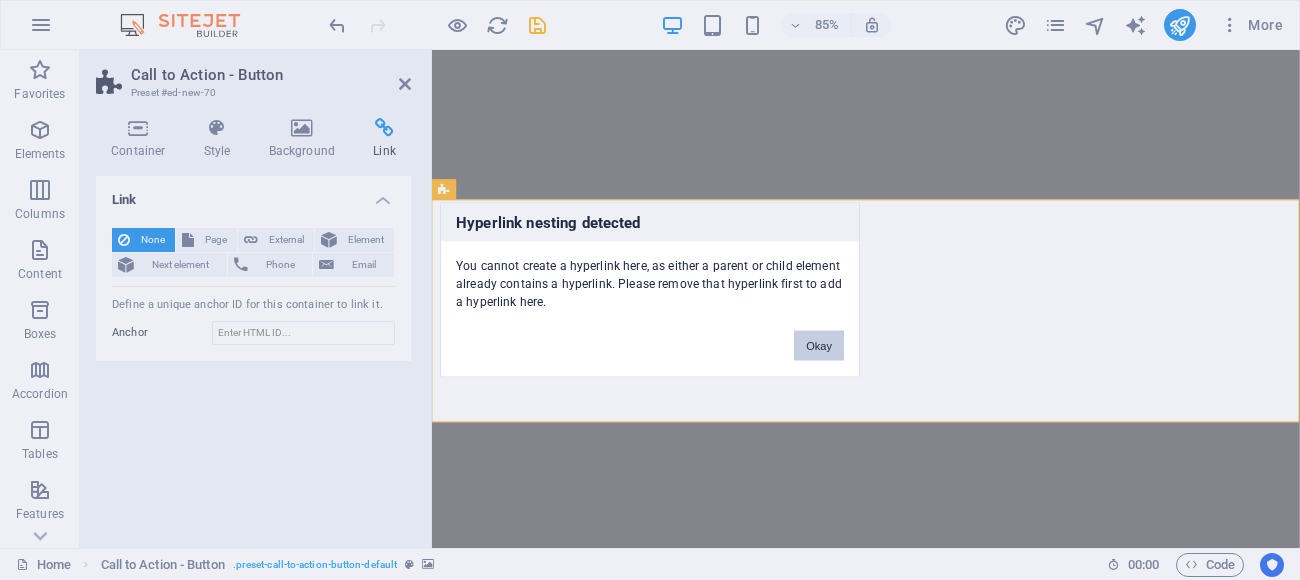 click on "Okay" at bounding box center (819, 346) 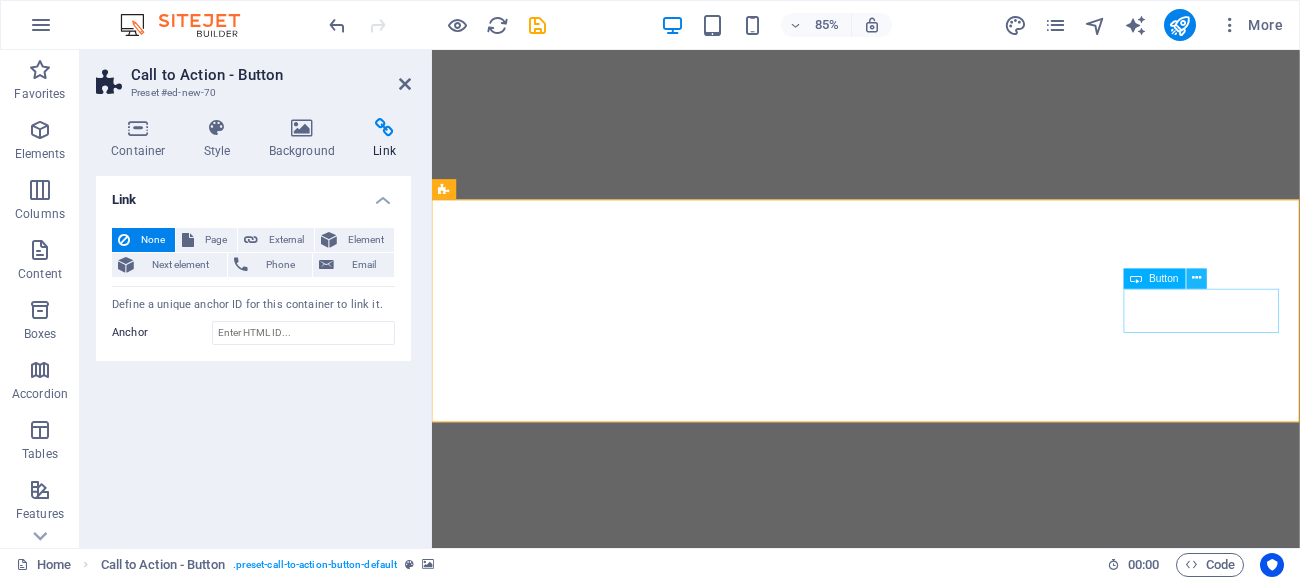 click at bounding box center [1196, 279] 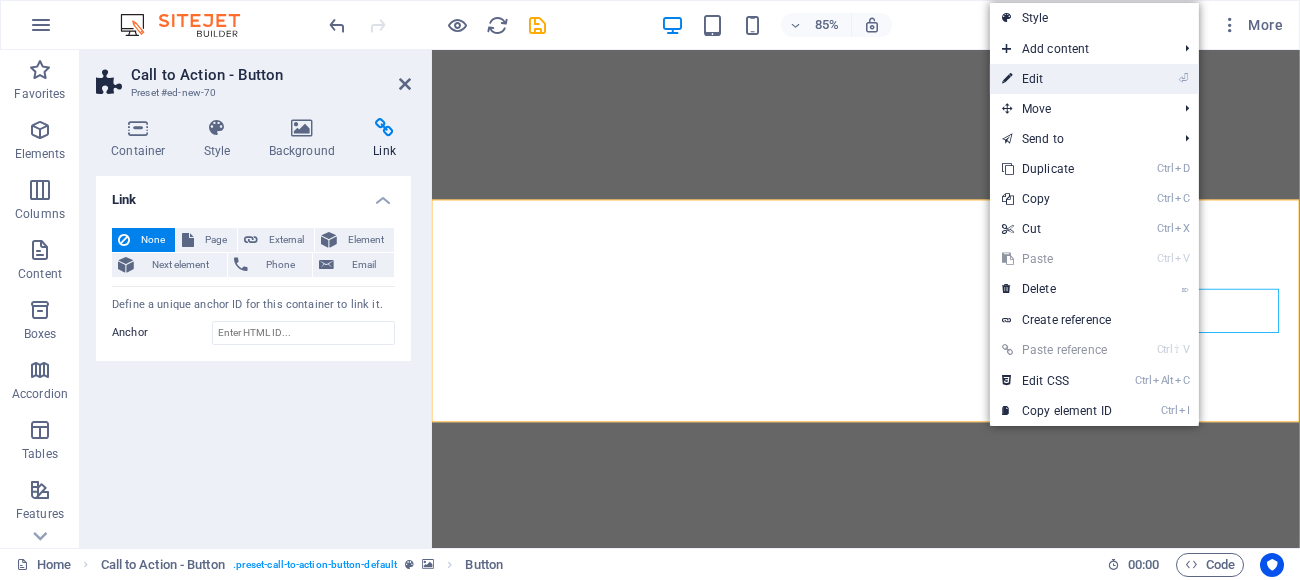click on "⏎  Edit" at bounding box center [1057, 79] 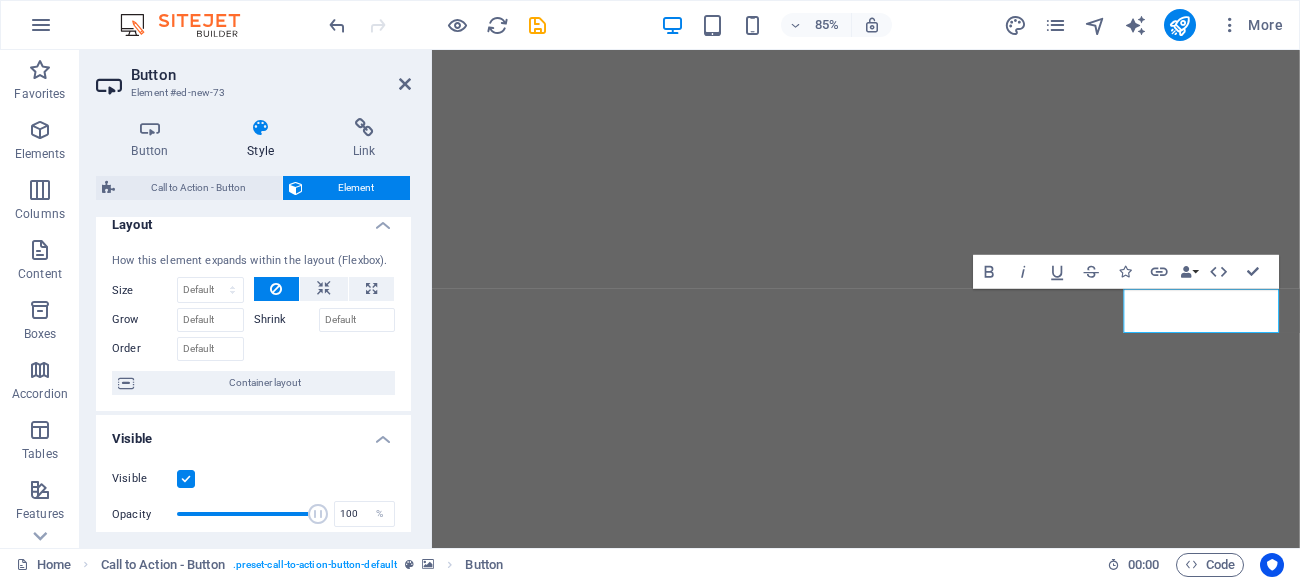 scroll, scrollTop: 0, scrollLeft: 0, axis: both 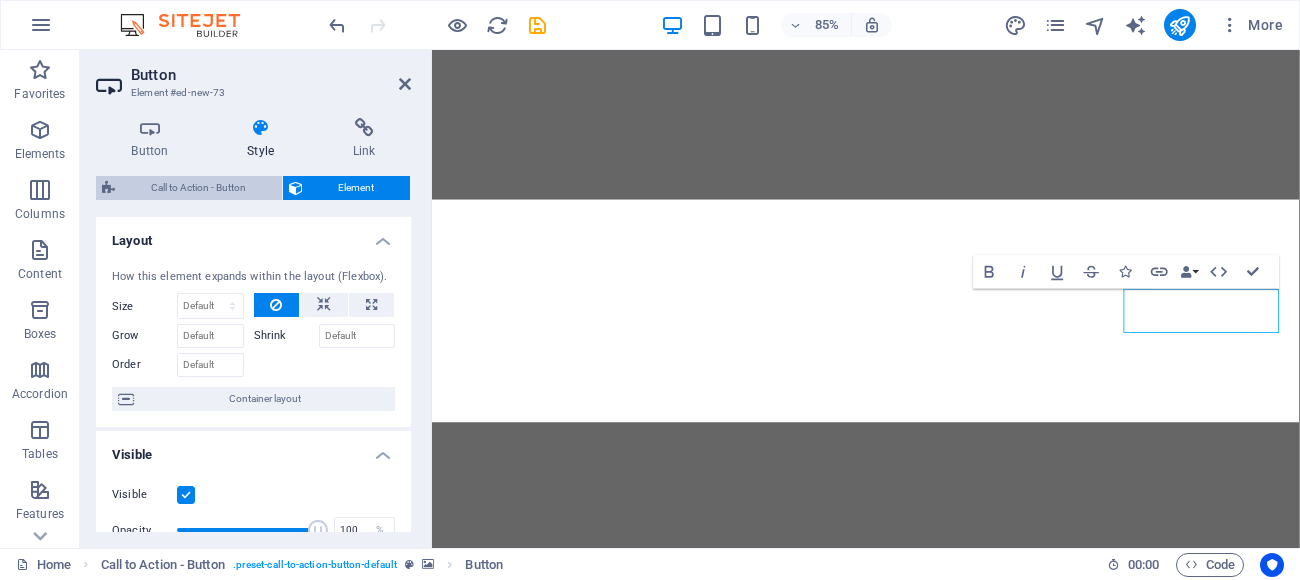 click on "Call to Action - Button" at bounding box center [198, 188] 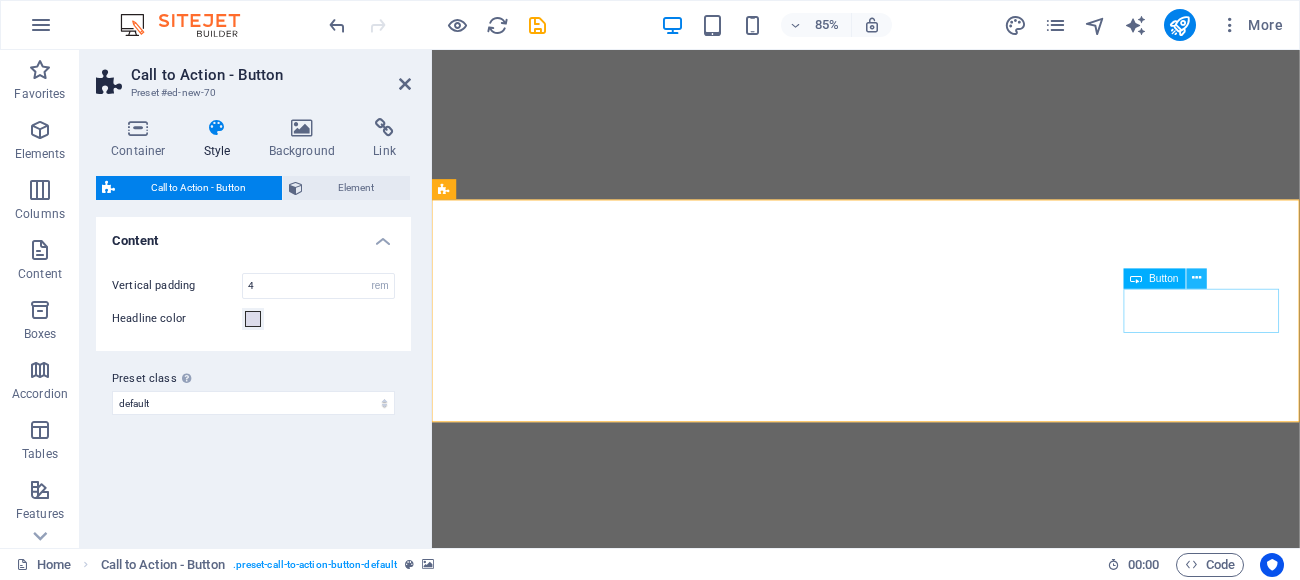 click at bounding box center (1196, 279) 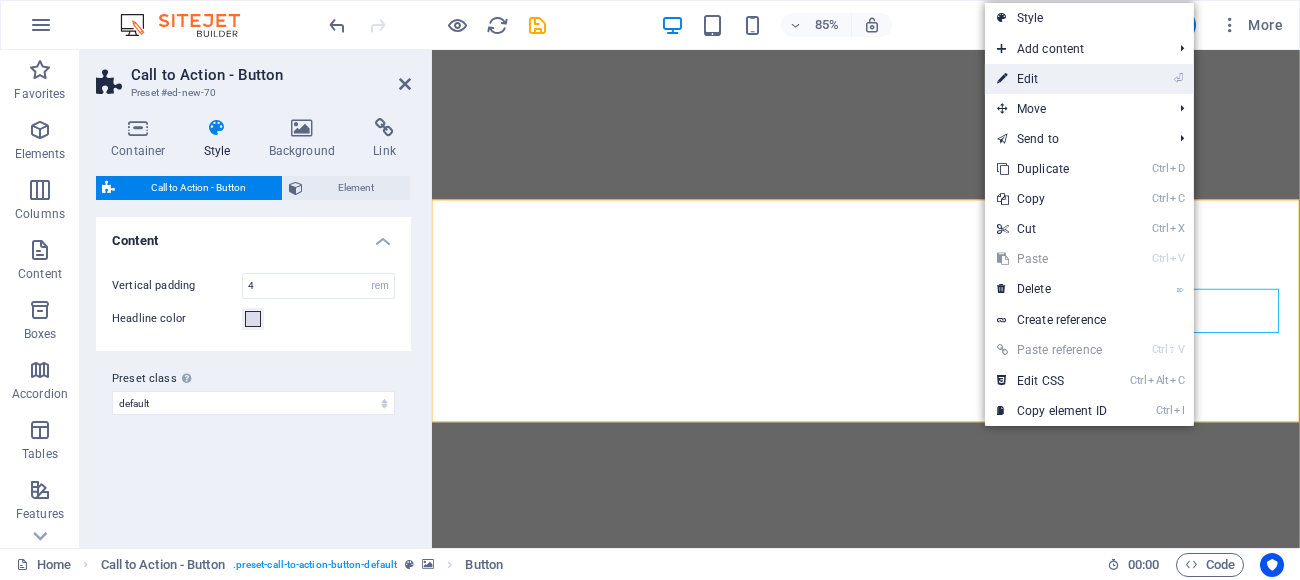 click on "⏎  Edit" at bounding box center (1052, 79) 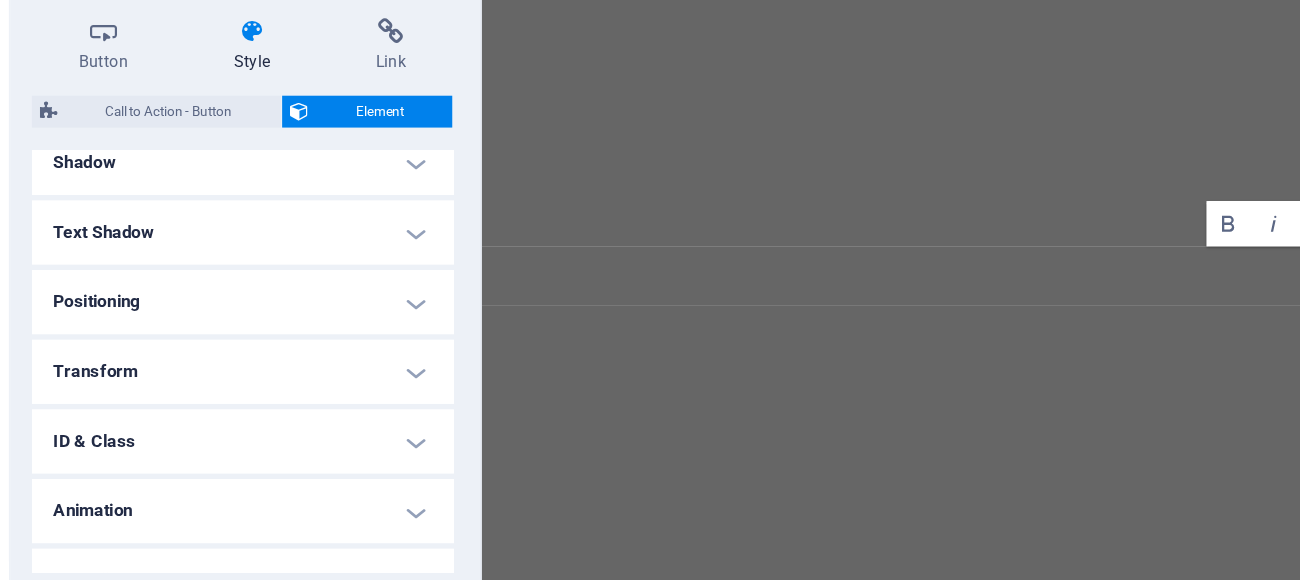 scroll, scrollTop: 529, scrollLeft: 0, axis: vertical 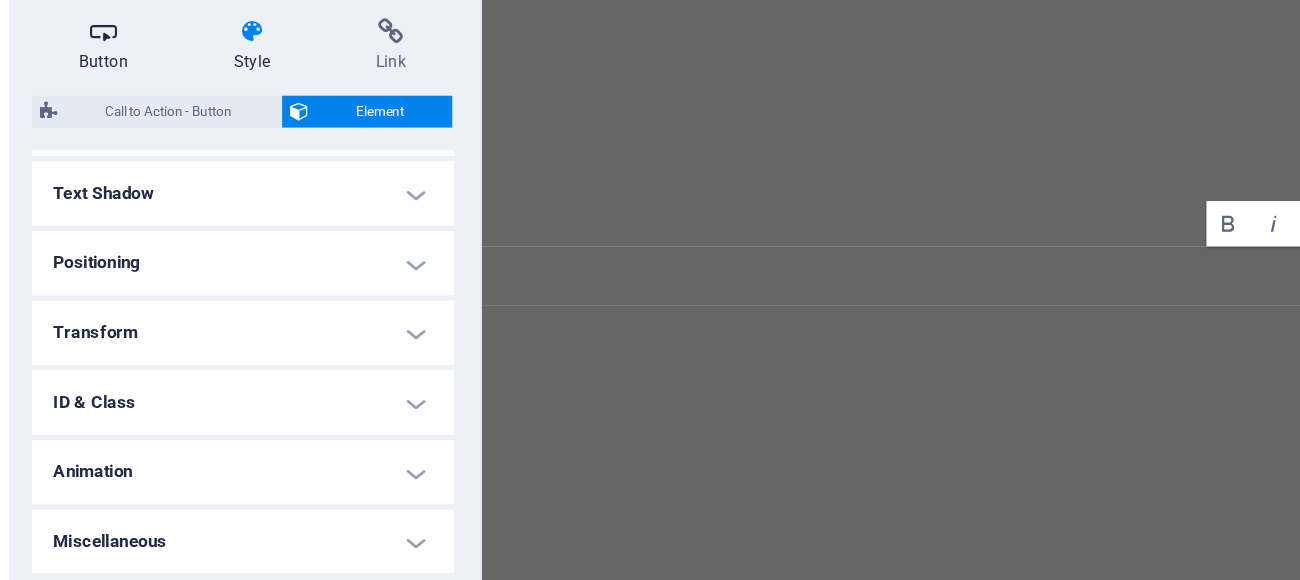 click on "Button" at bounding box center [154, 139] 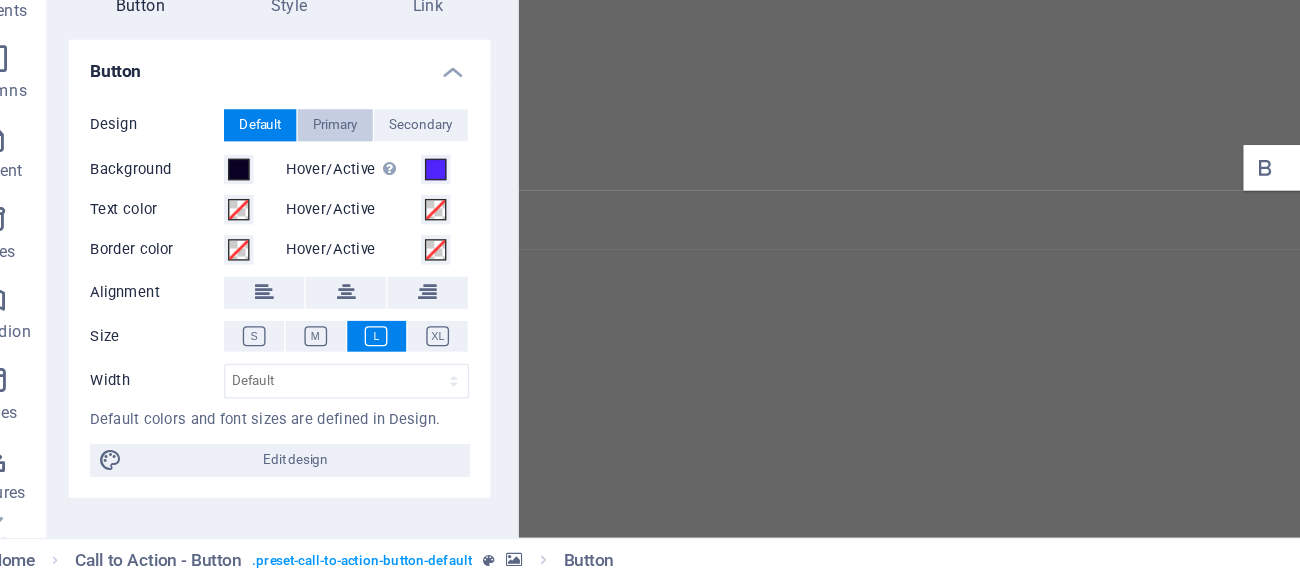 click on "Primary" at bounding box center (295, 240) 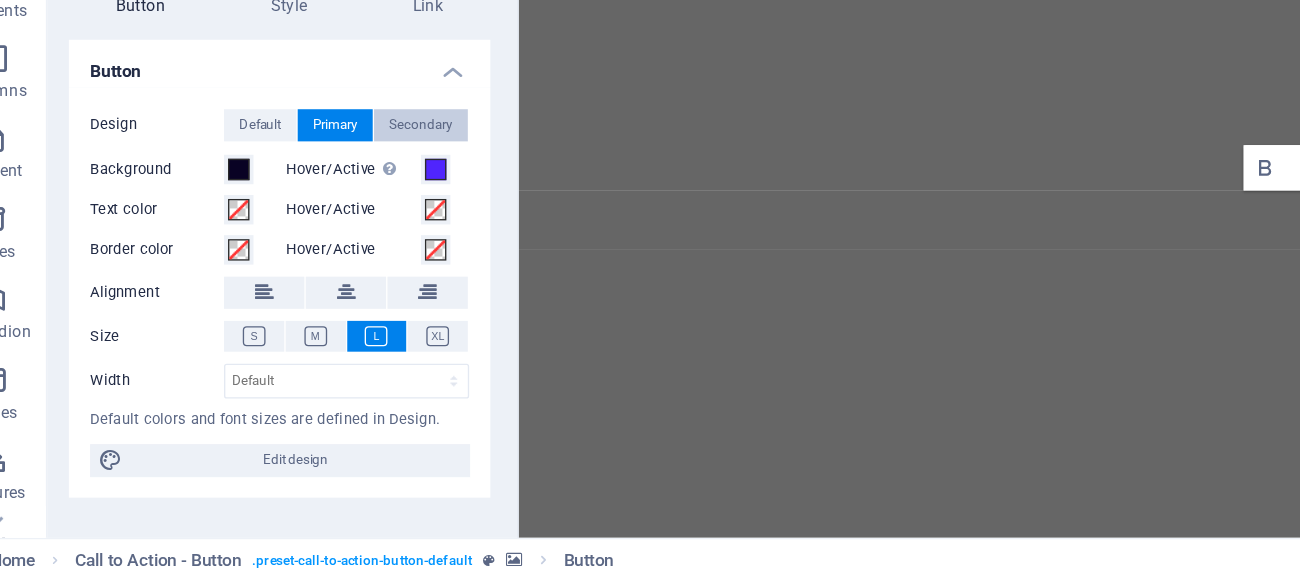 click on "Secondary" at bounding box center (359, 240) 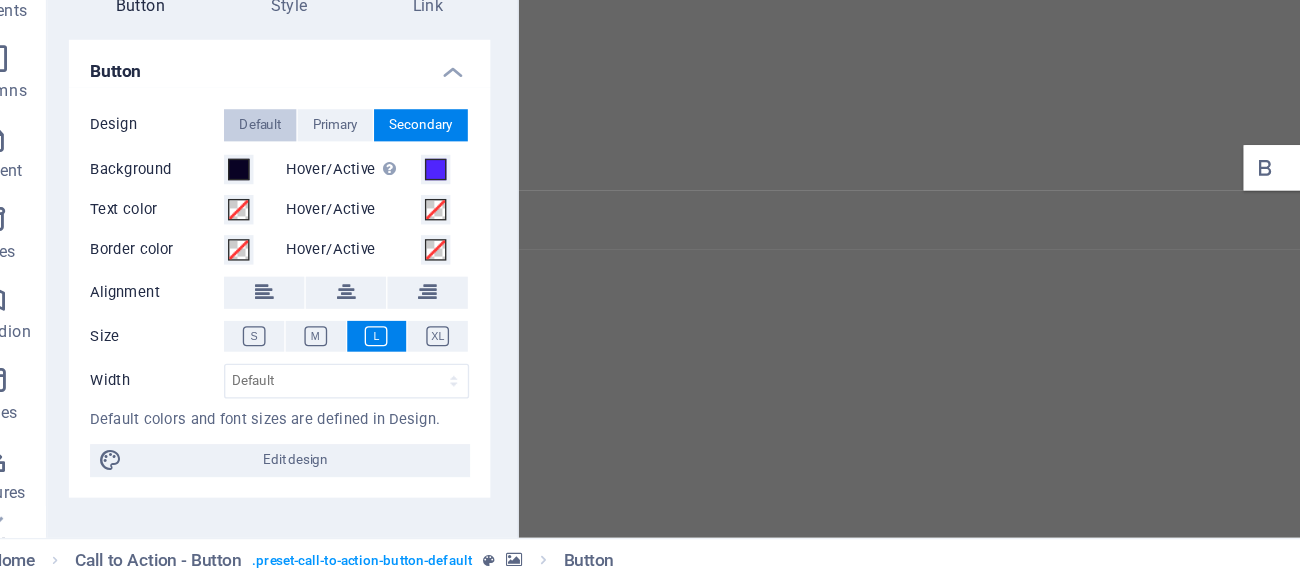 click on "Default" at bounding box center [239, 240] 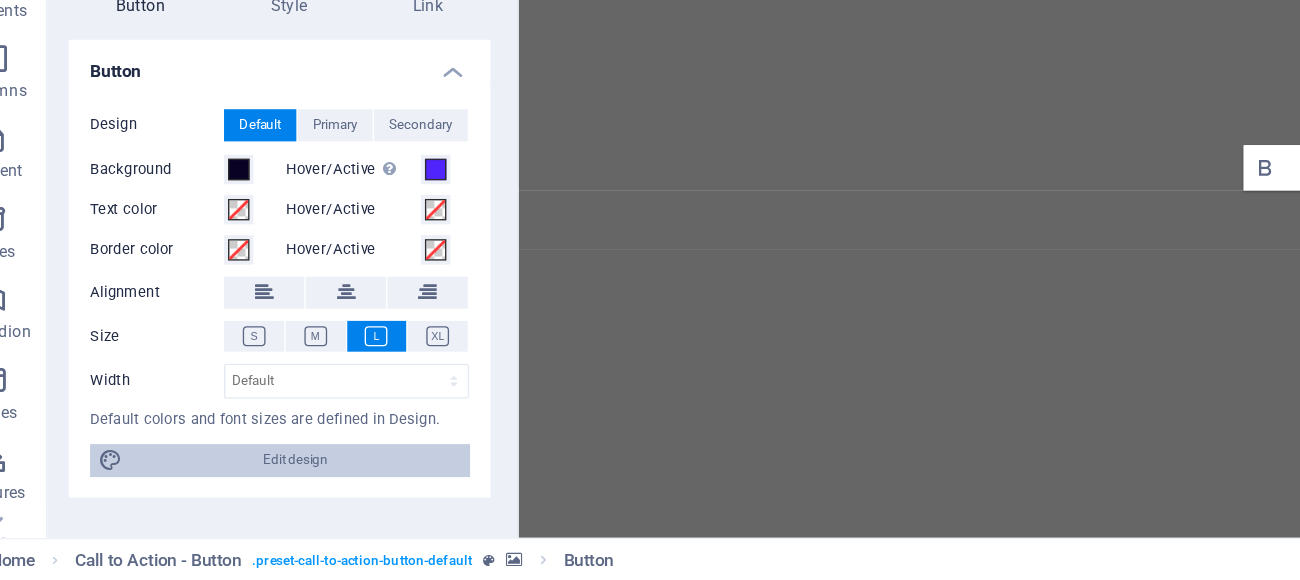 click on "Edit design" at bounding box center [265, 490] 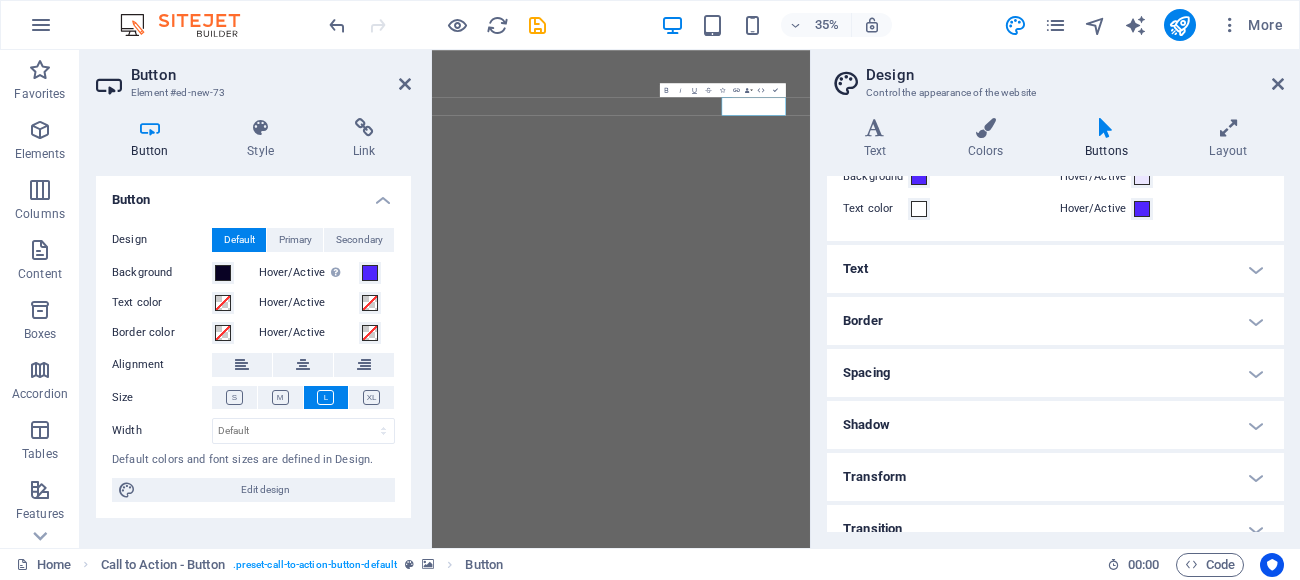 scroll, scrollTop: 94, scrollLeft: 0, axis: vertical 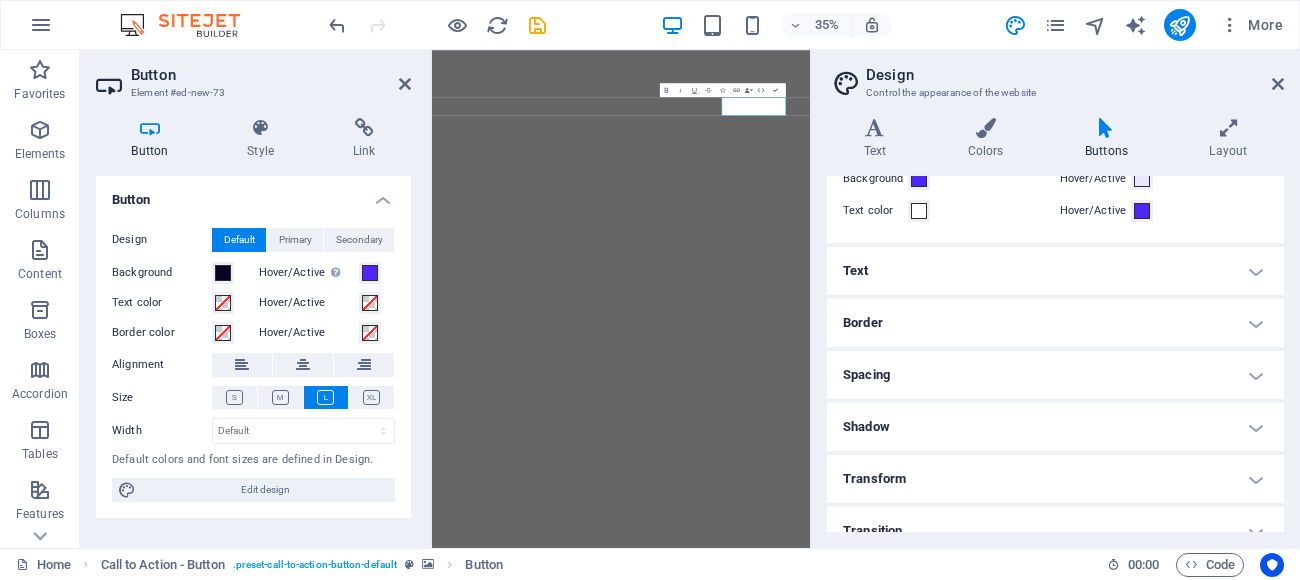 click on "Text" at bounding box center (1055, 271) 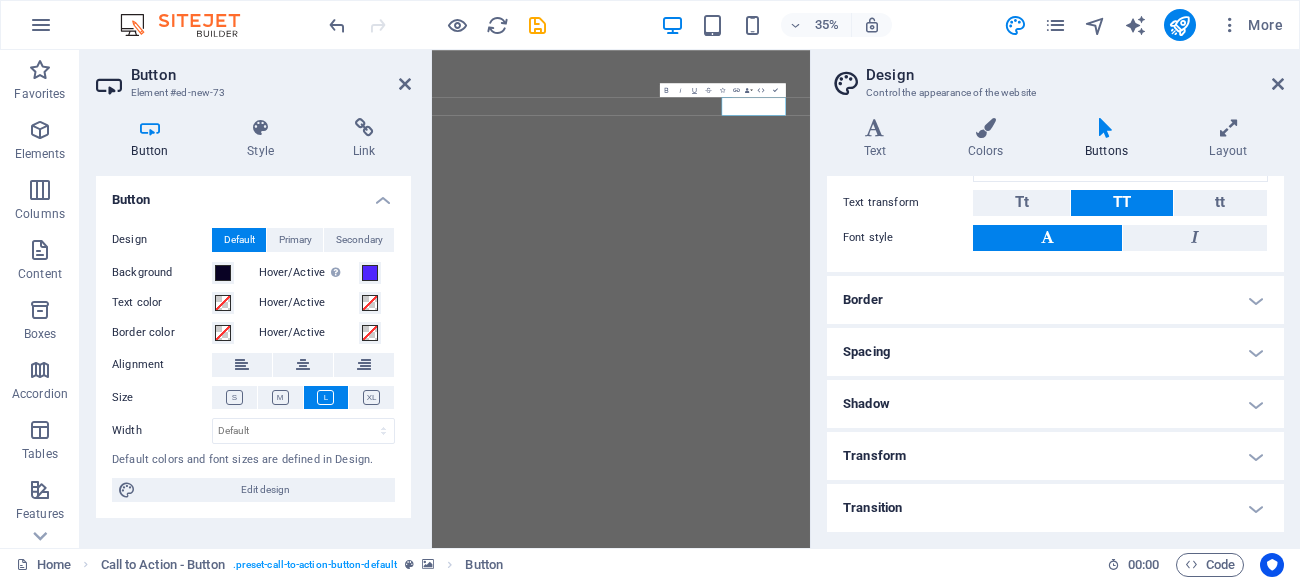 scroll, scrollTop: 760, scrollLeft: 0, axis: vertical 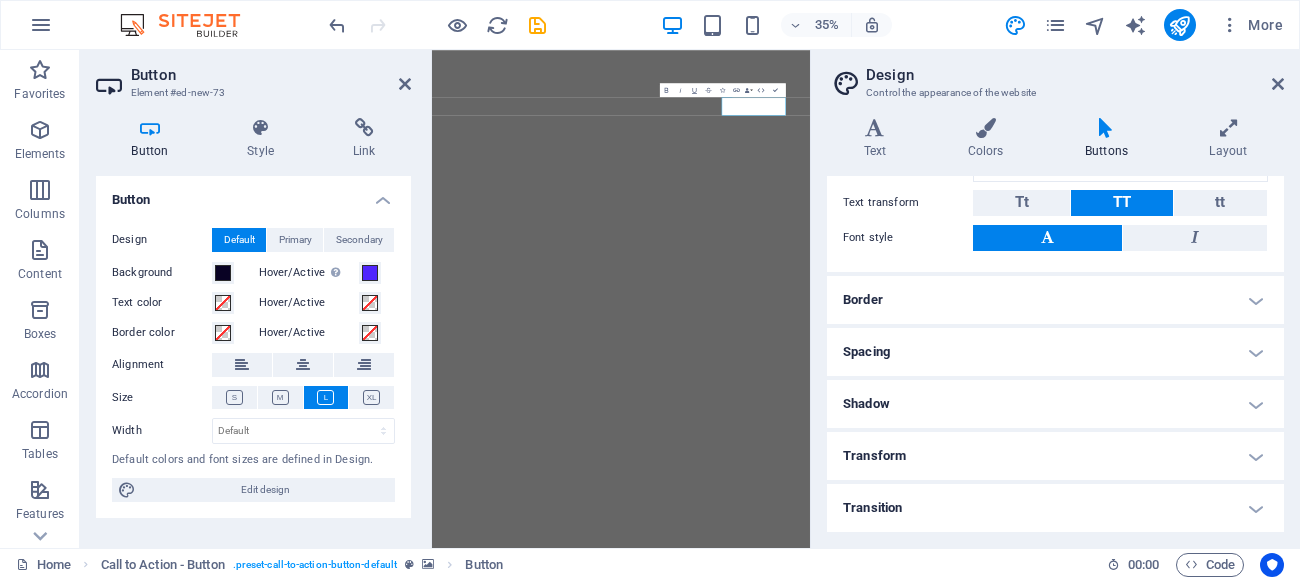 click on "Text" at bounding box center (0, 0) 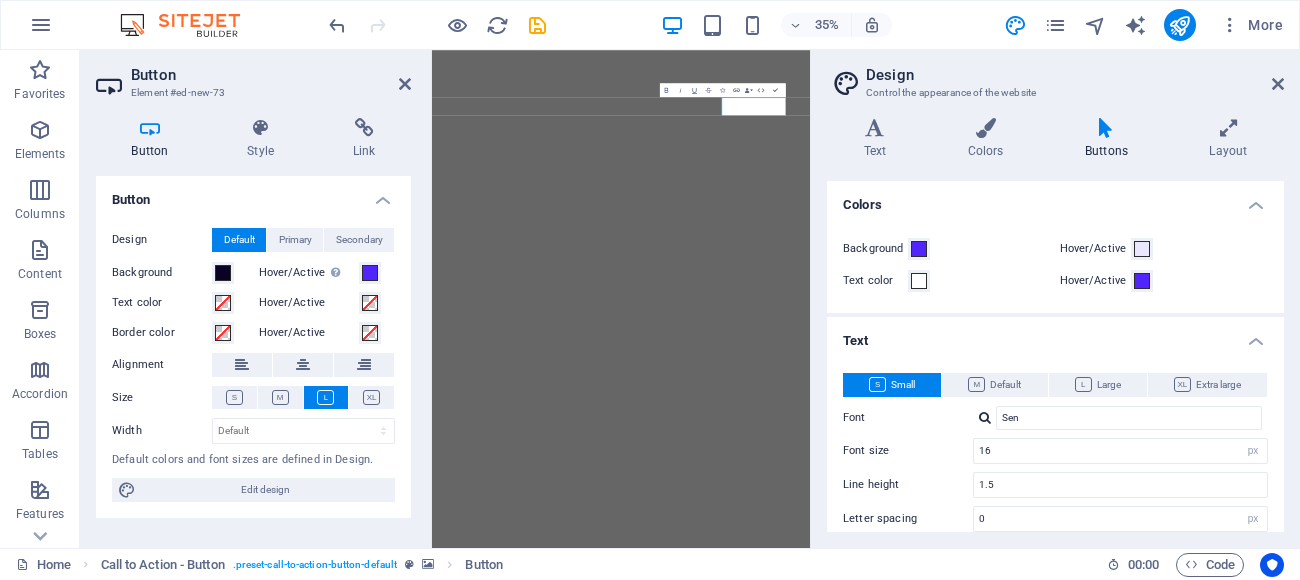 scroll, scrollTop: 0, scrollLeft: 0, axis: both 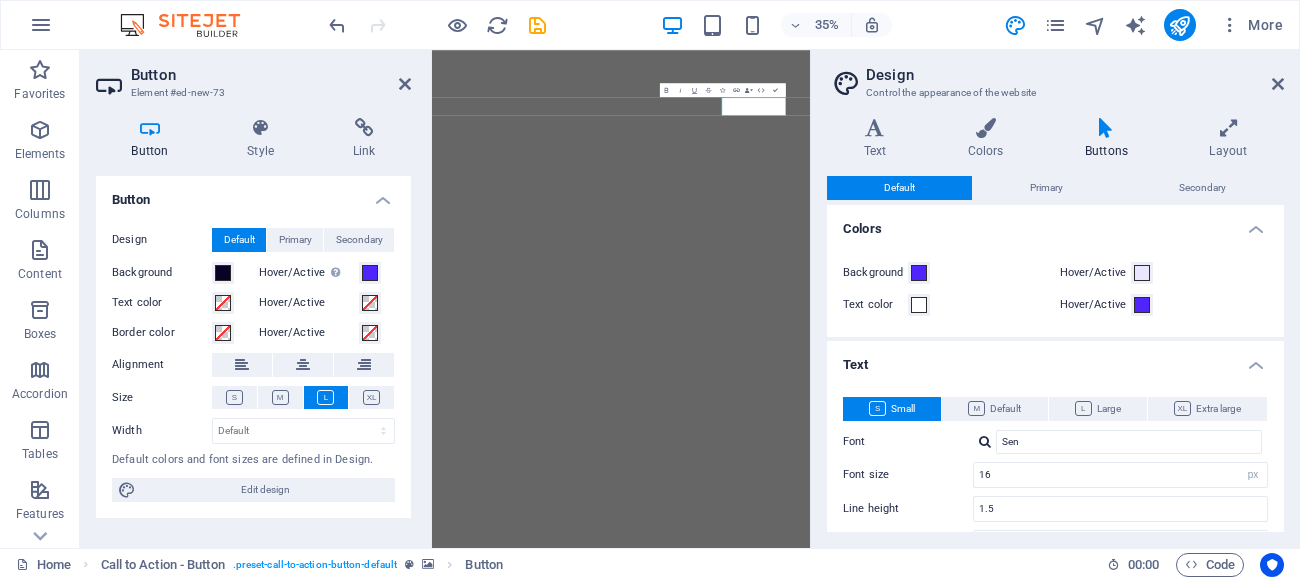 click on "Buttons" at bounding box center [1110, 139] 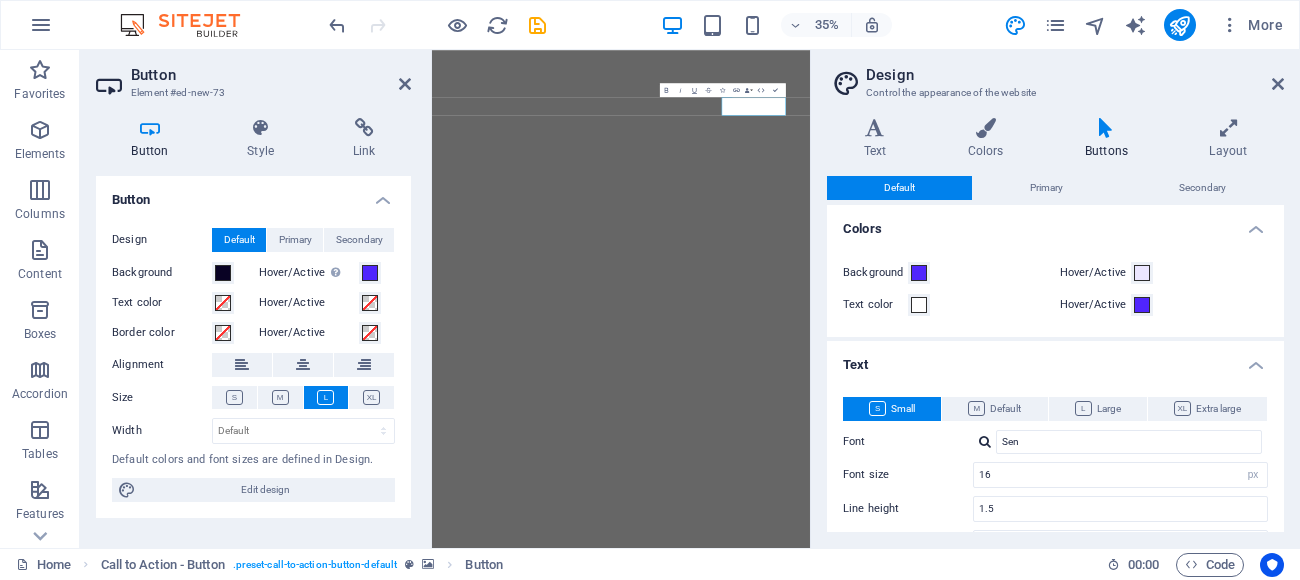 click at bounding box center (1106, 128) 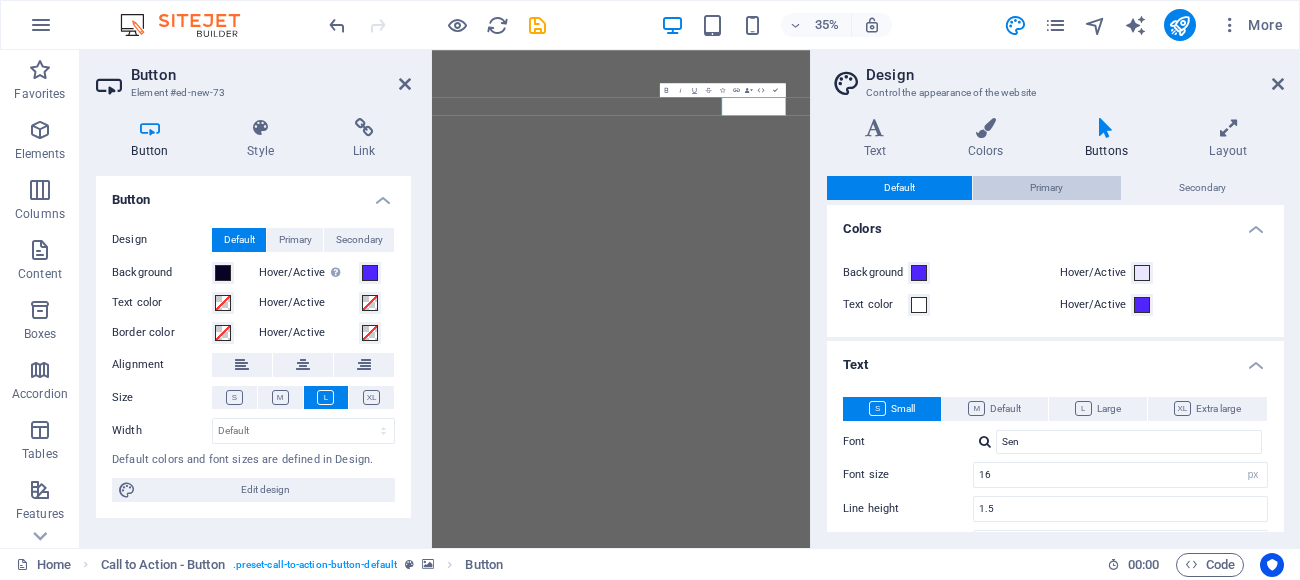 click on "Primary" at bounding box center [1046, 188] 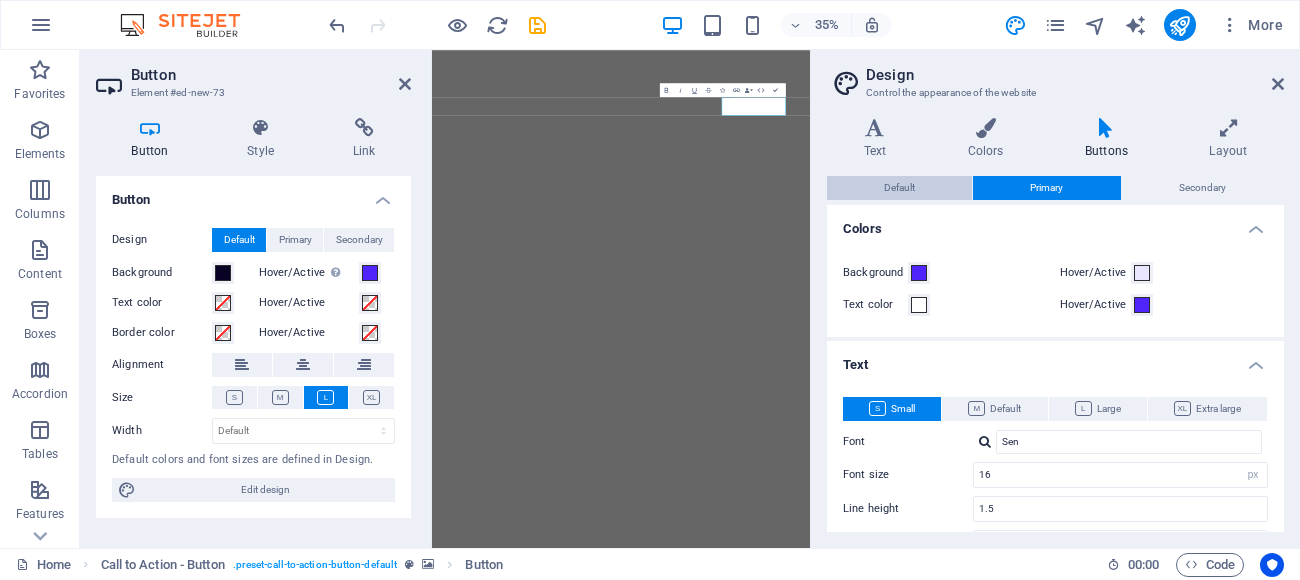 click on "Default" at bounding box center [899, 188] 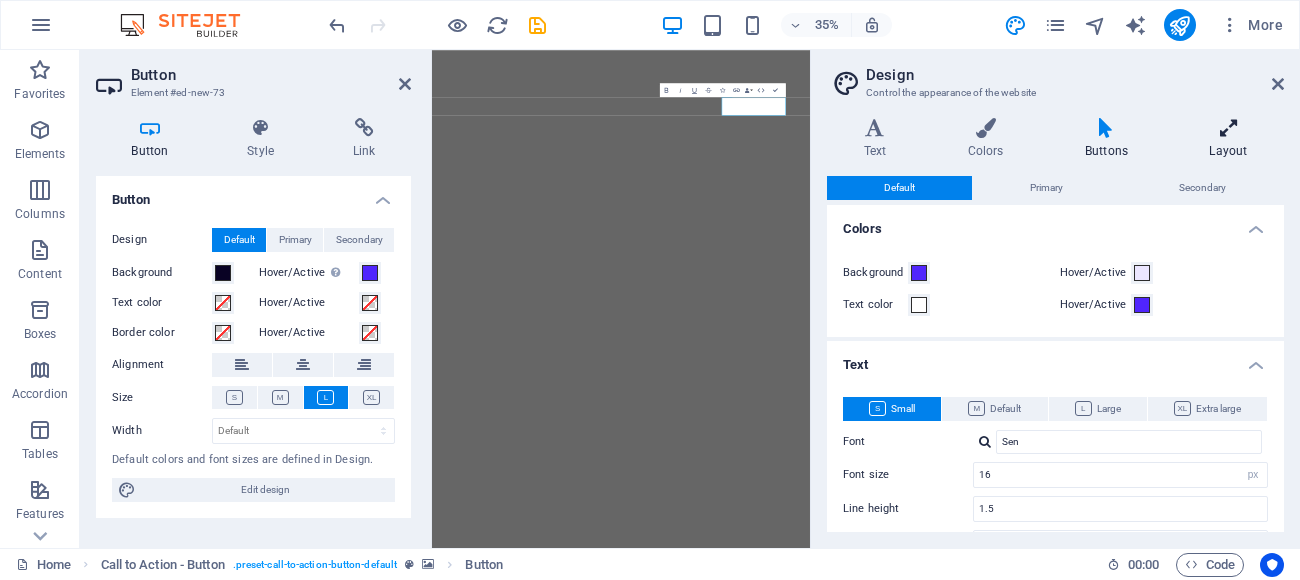 click at bounding box center [1228, 128] 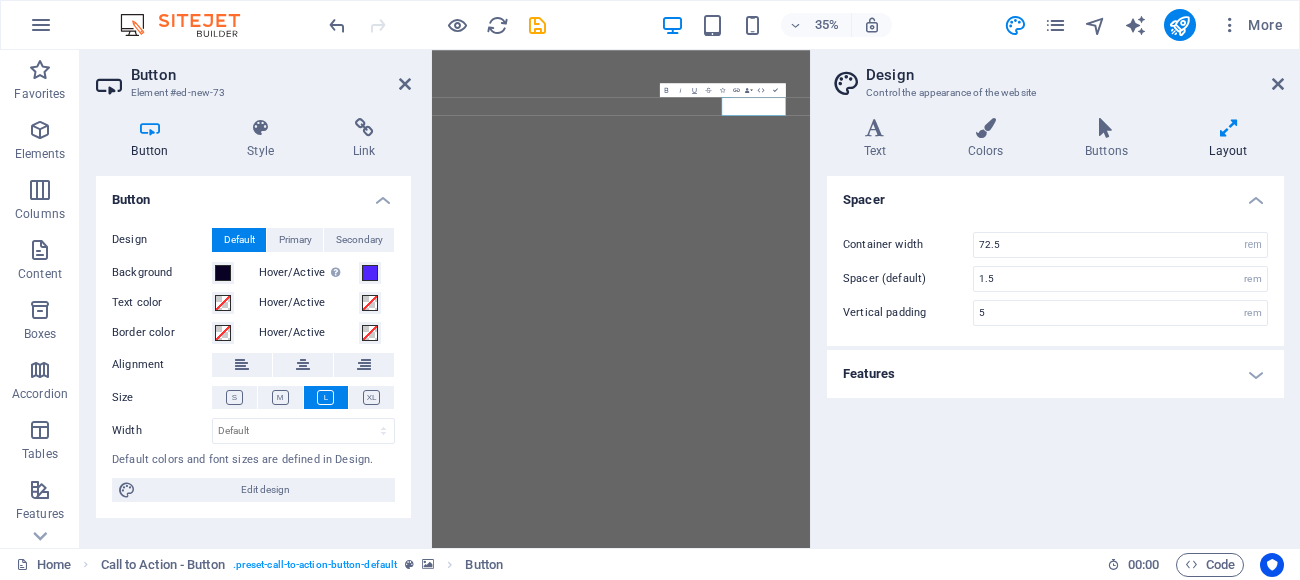 click on "Features" at bounding box center [1055, 374] 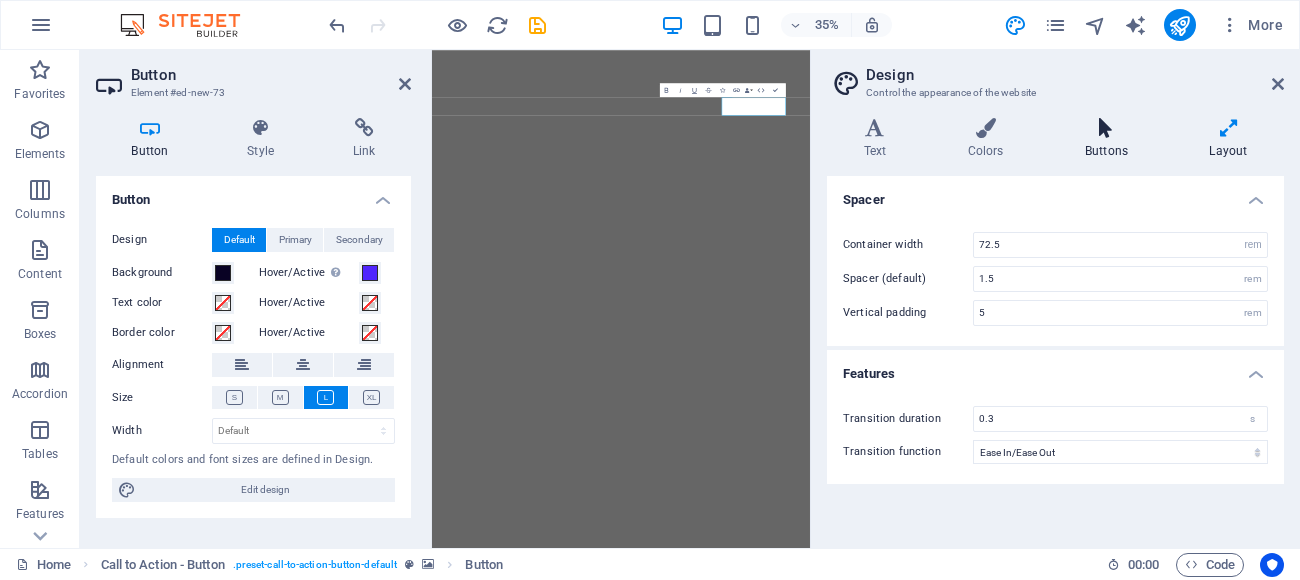 click on "Buttons" at bounding box center (1110, 139) 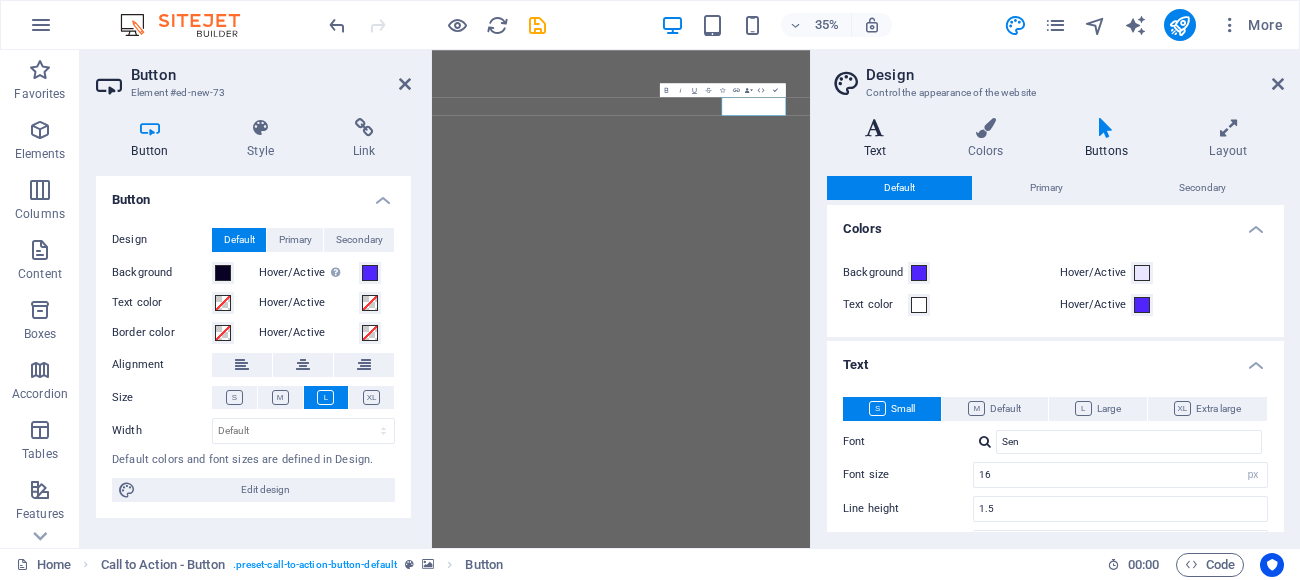 click on "Text" at bounding box center [879, 139] 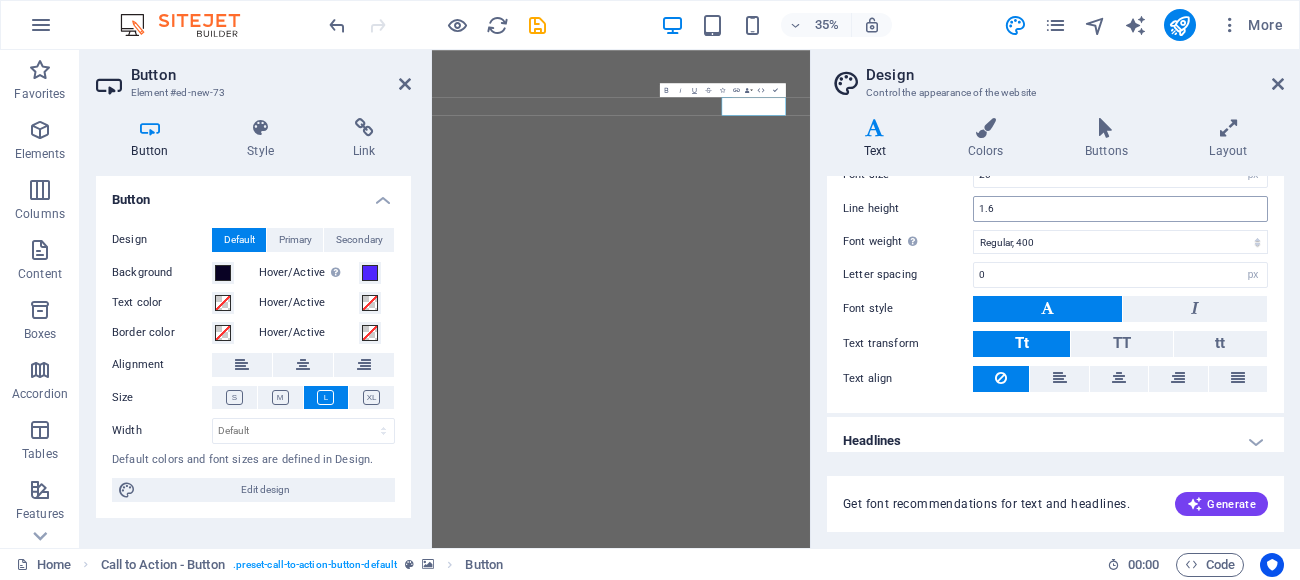 scroll, scrollTop: 176, scrollLeft: 0, axis: vertical 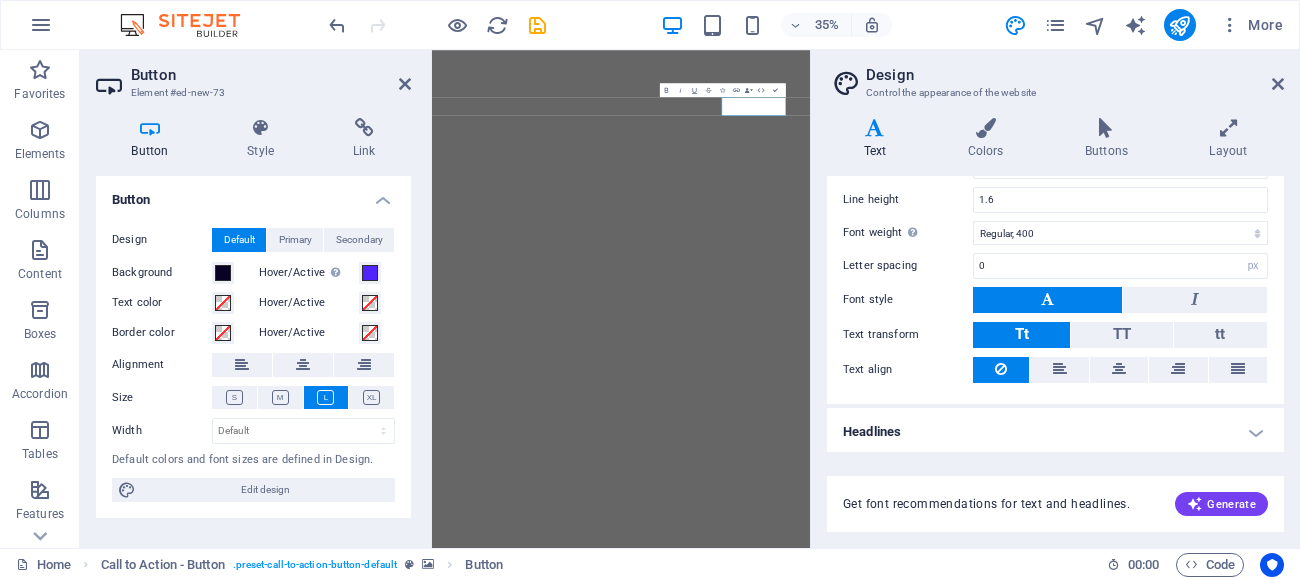 click on "Headlines" at bounding box center [1055, 432] 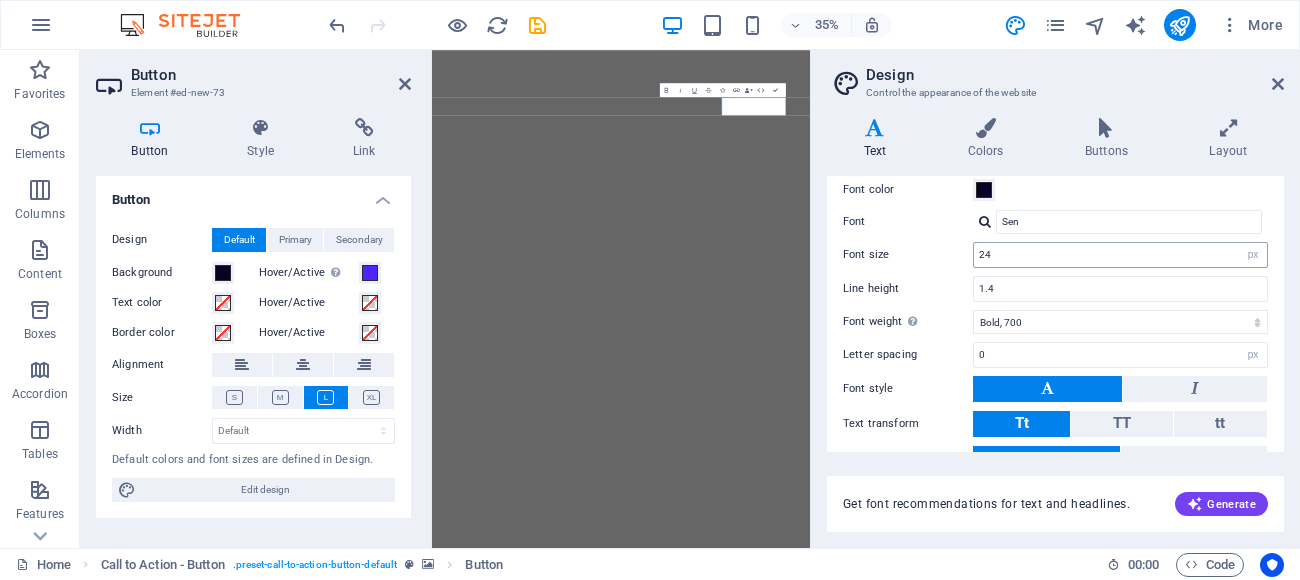scroll, scrollTop: 598, scrollLeft: 0, axis: vertical 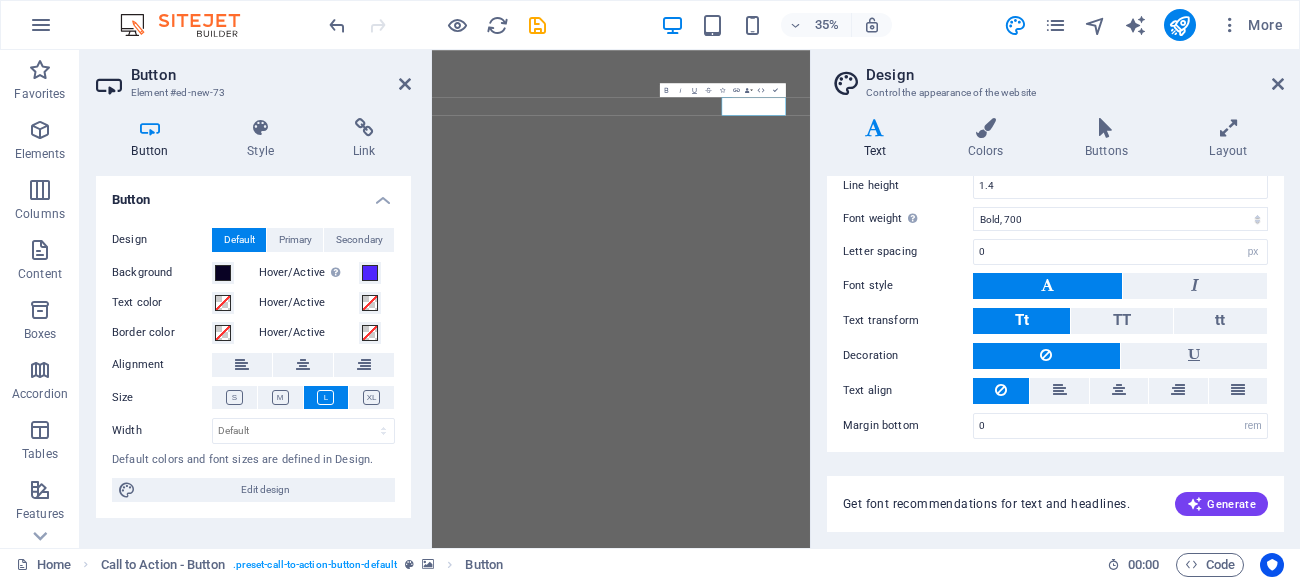 click on "All H1 / Textlogo H2 H3 H4 H5 H6 Font color Font Sen Line height 1.5 Font weight To display the font weight correctly, it may need to be enabled.  Manage Fonts Thin, 100 Extra-light, 200 Light, 300 Regular, 400 Medium, 500 Semi-bold, 600 Bold, 700 Extra-bold, 800 Black, 900 Letter spacing 0 rem px Font style Text transform Tt TT tt Decoration Text align Margin bottom 0 rem px vh Font color Font Sen Font size 60 rem px em % Line height 1.2 Font weight To display the font weight correctly, it may need to be enabled.  Manage Fonts Thin, 100 Extra-light, 200 Light, 300 Regular, 400 Medium, 500 Semi-bold, 600 Bold, 700 Extra-bold, 800 Black, 900 Letter spacing 0 rem px Font style Text transform Tt TT tt Decoration Text align Margin bottom 0 rem px vh Font color Font Sen Font size 56 rem px em % Line height 1.2 Font weight To display the font weight correctly, it may need to be enabled.  Manage Fonts Thin, 100 Extra-light, 200 Light, 300 Regular, 400 Medium, 500 Semi-bold, 600 Bold, 700 Extra-bold, 800 Black, 900 0" at bounding box center (1055, 240) 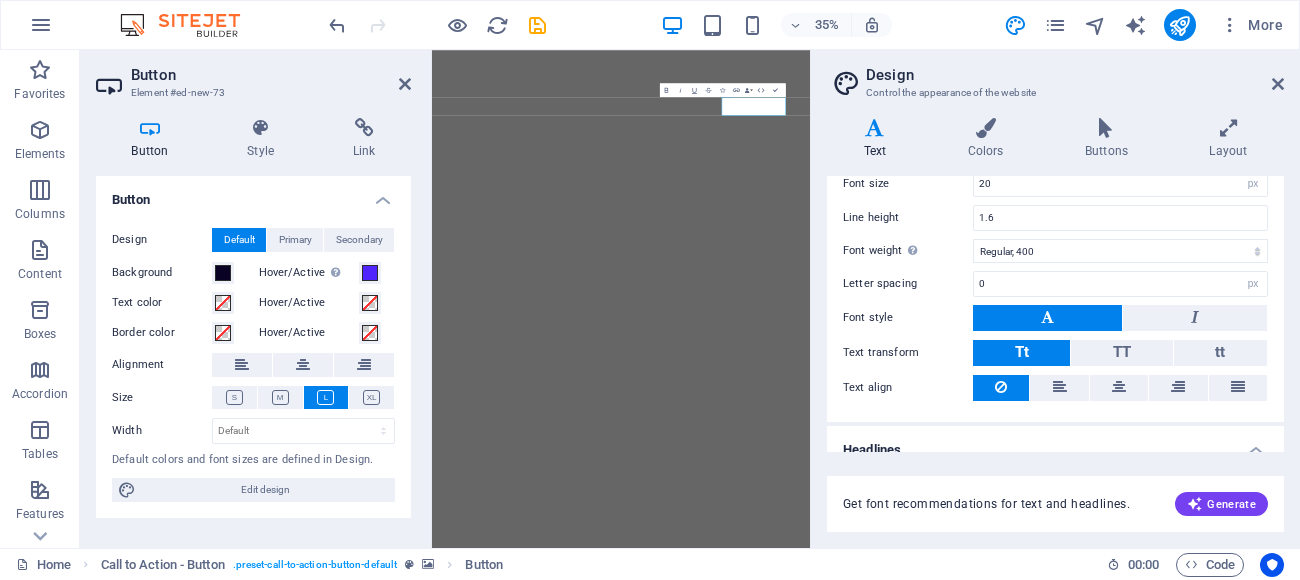scroll, scrollTop: 0, scrollLeft: 0, axis: both 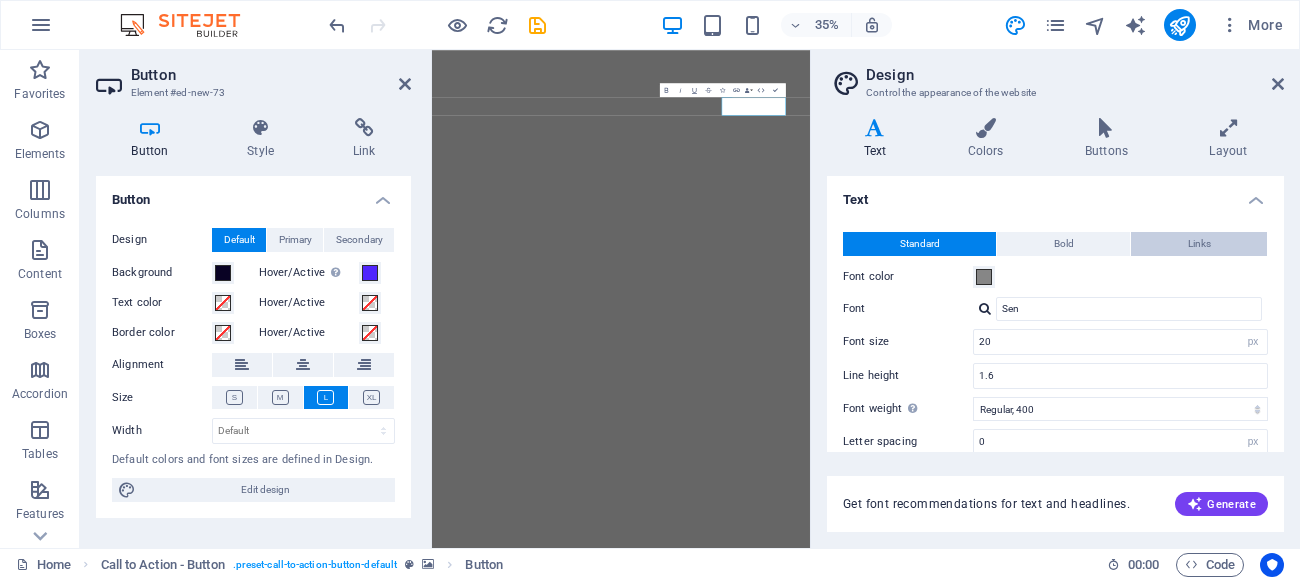 click on "Links" at bounding box center [1199, 244] 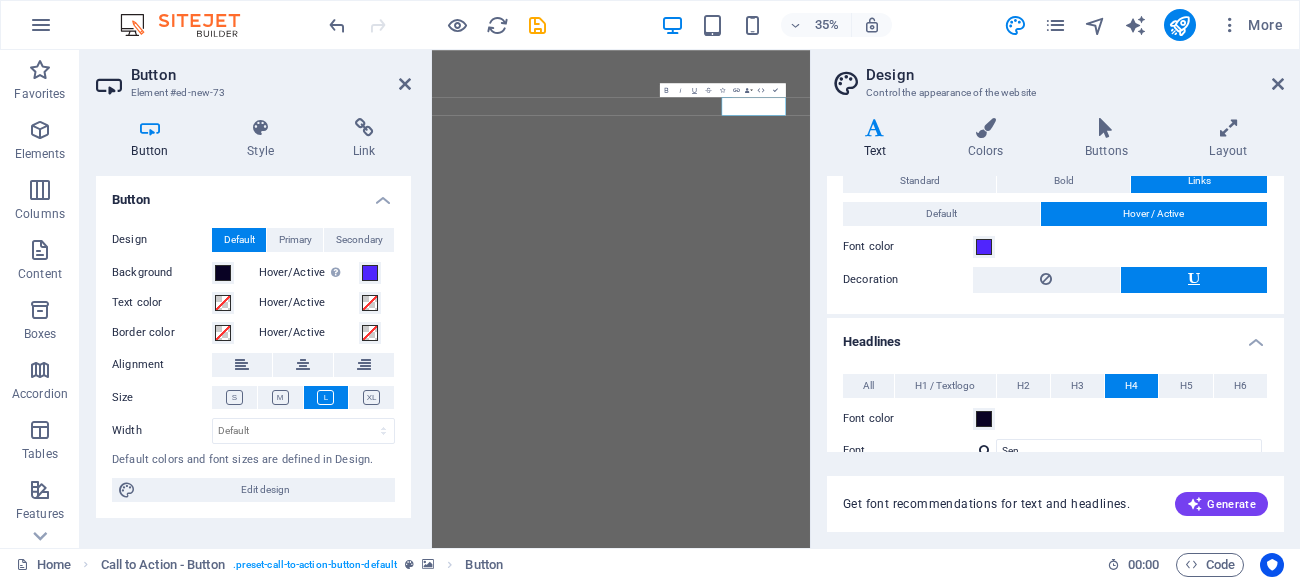 scroll, scrollTop: 0, scrollLeft: 0, axis: both 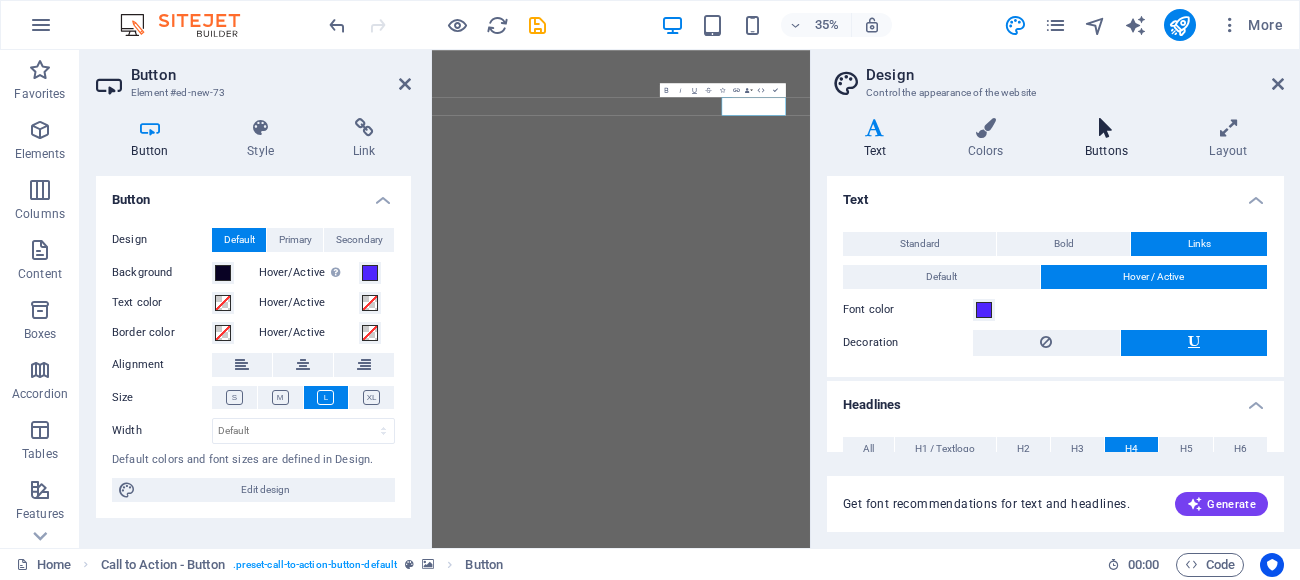 click at bounding box center [1106, 128] 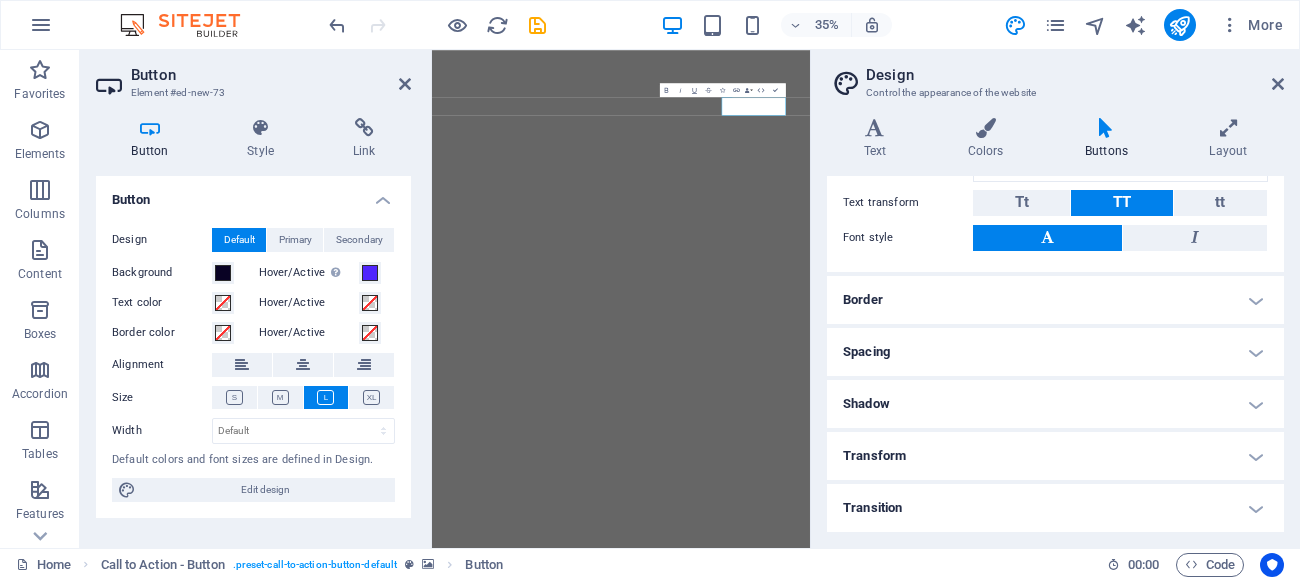 scroll, scrollTop: 1586, scrollLeft: 0, axis: vertical 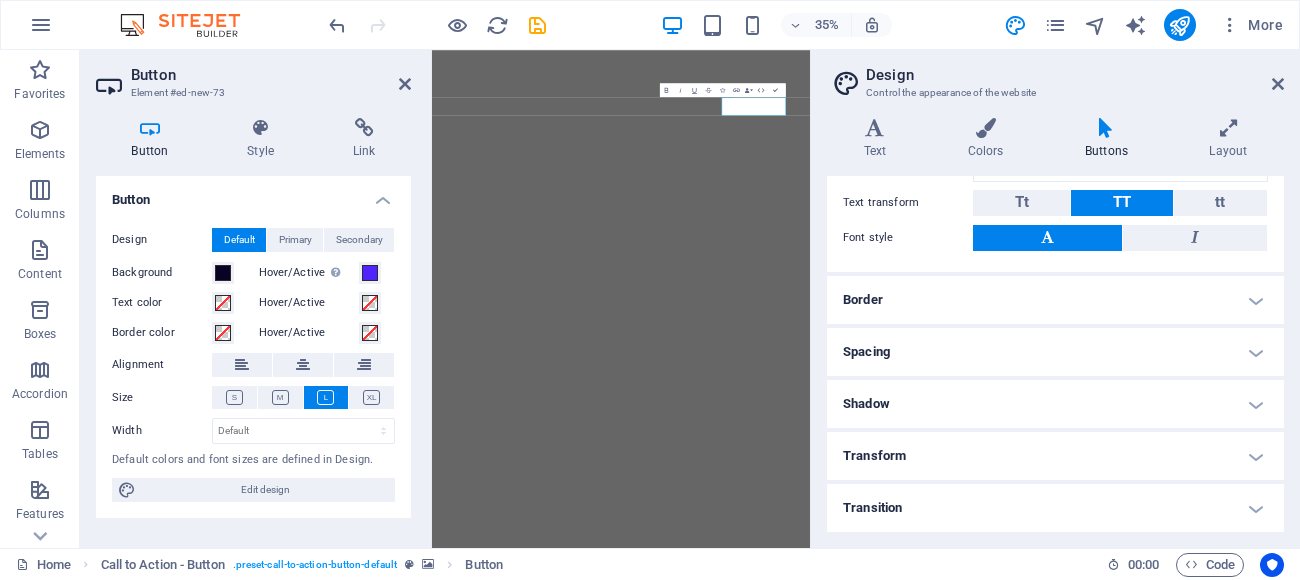 click on "Text" at bounding box center (0, 0) 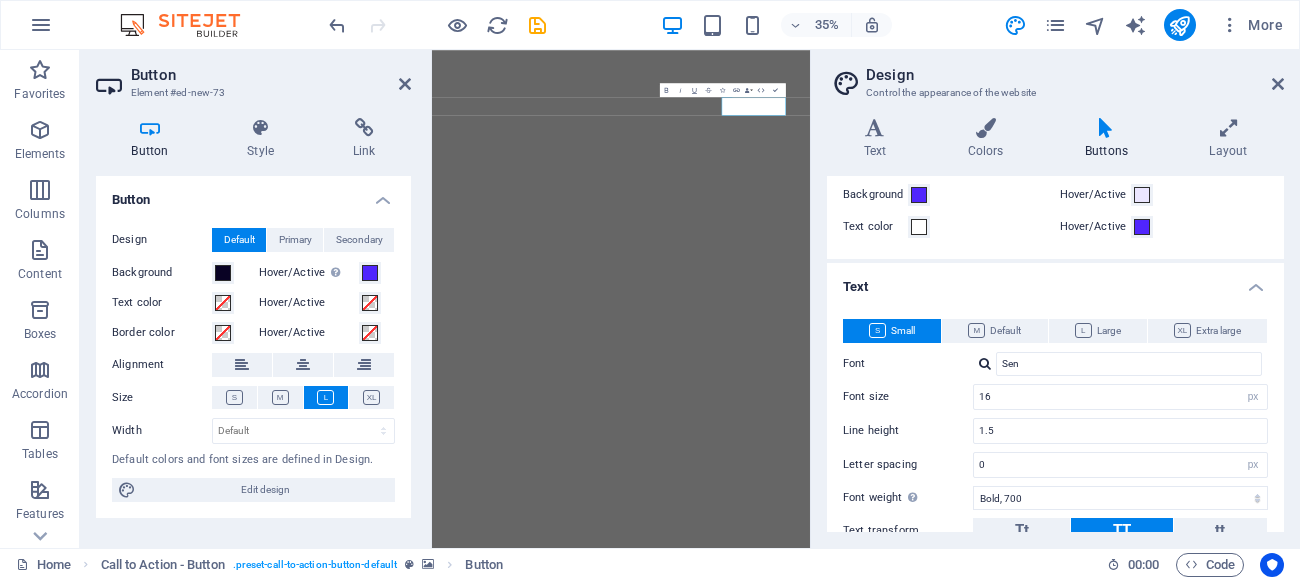 scroll, scrollTop: 0, scrollLeft: 0, axis: both 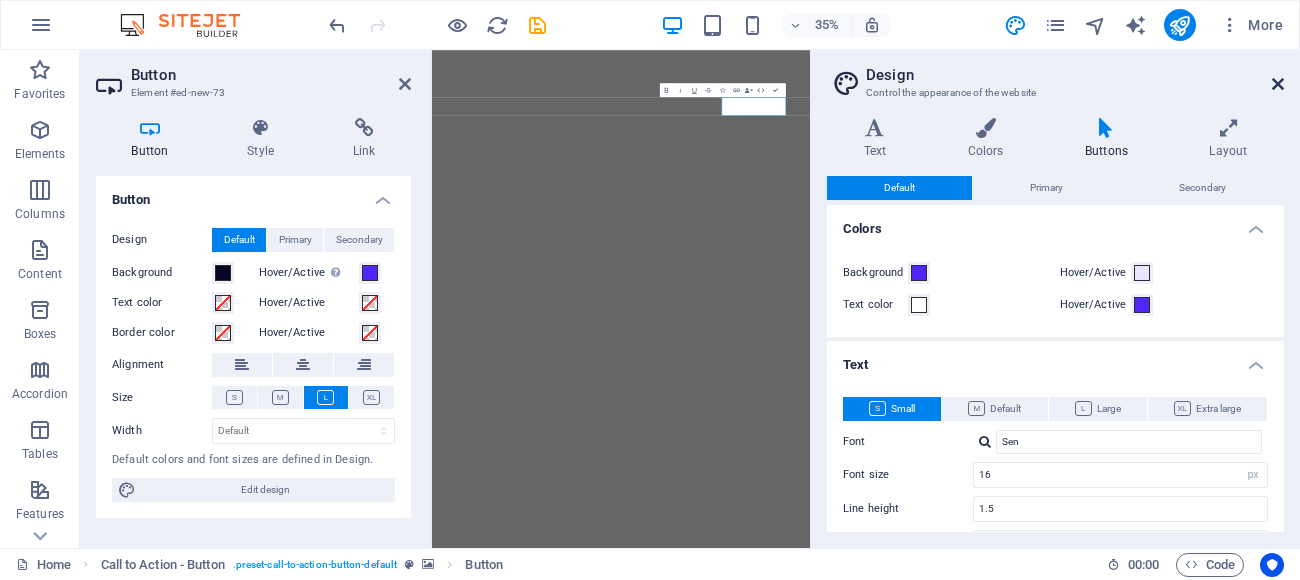 click at bounding box center [1278, 84] 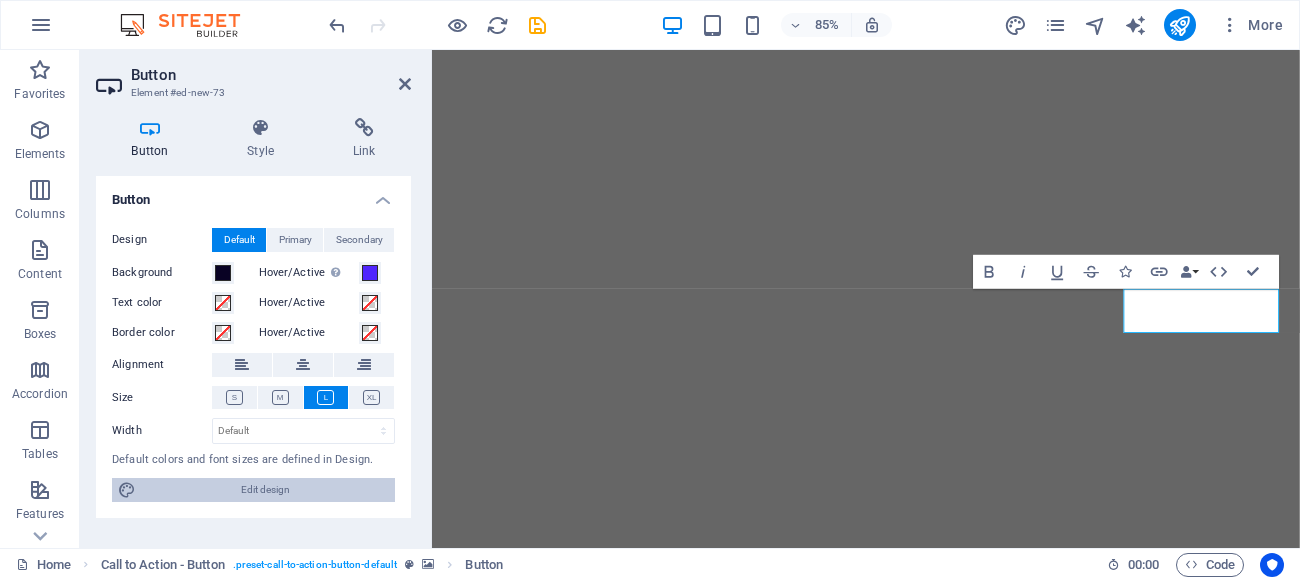 click on "Edit design" at bounding box center (265, 490) 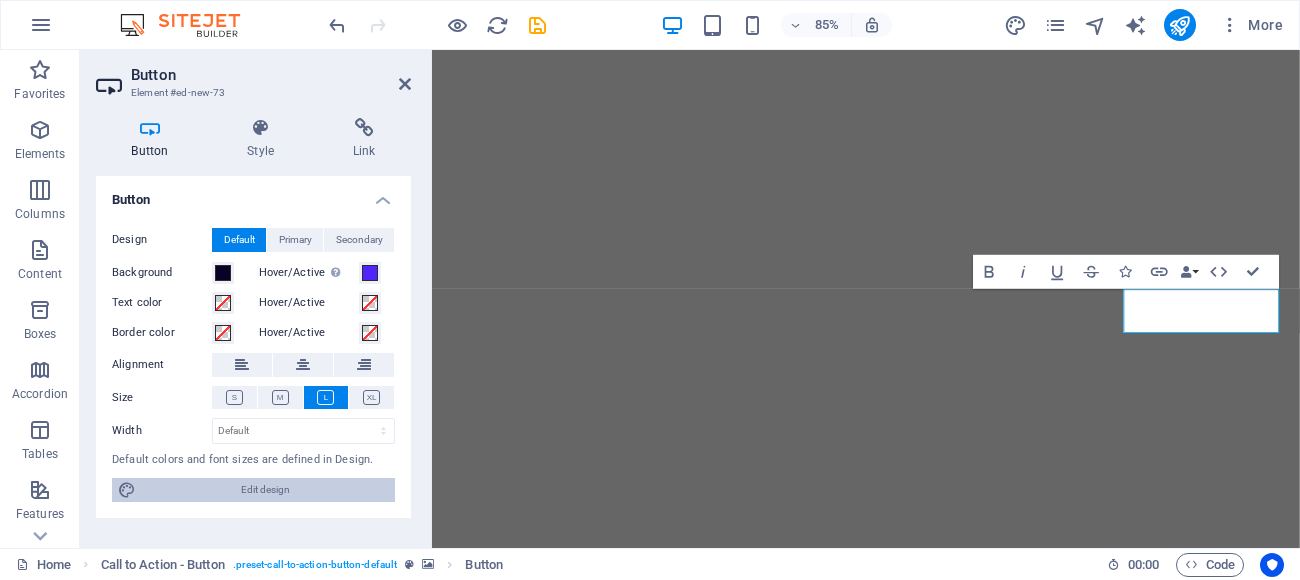 select on "px" 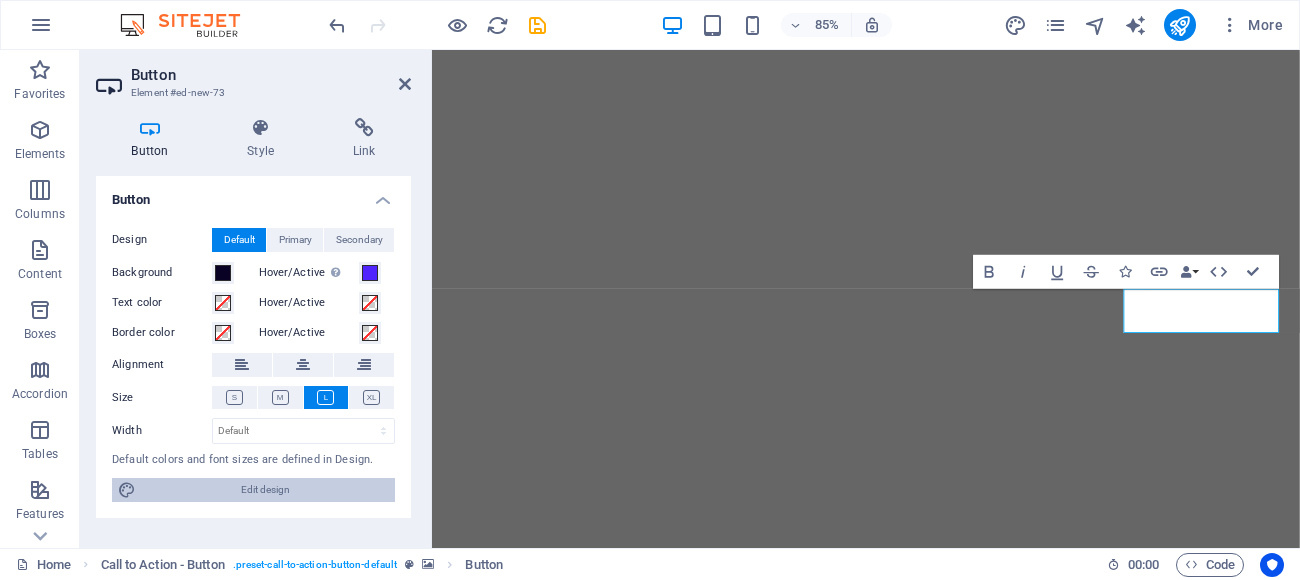 select on "px" 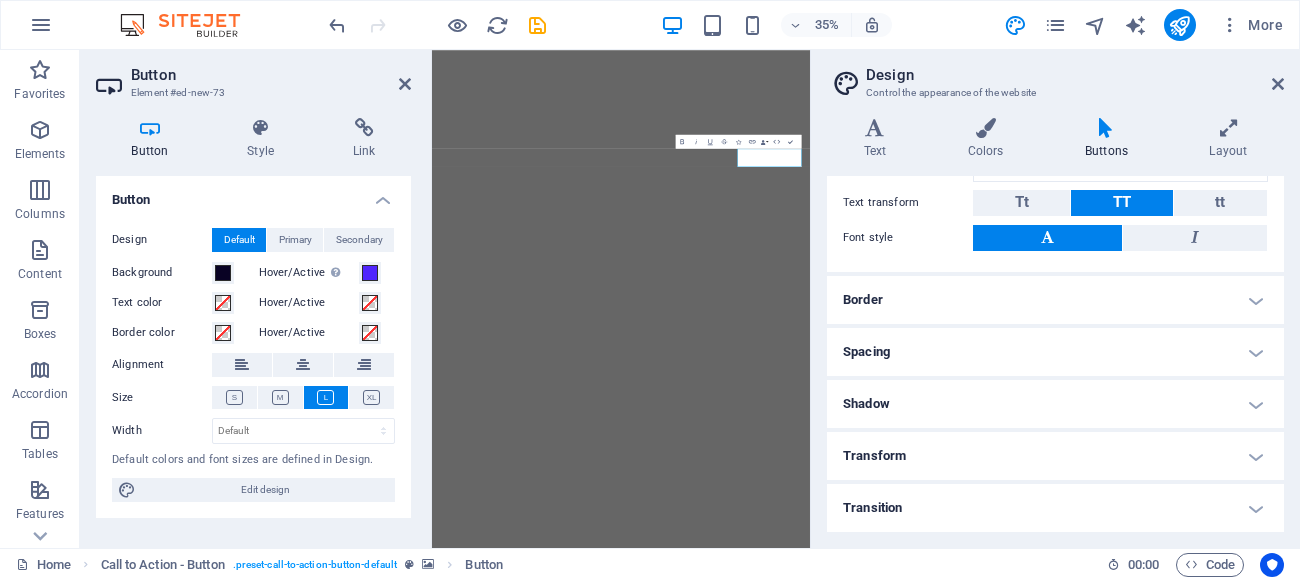 scroll, scrollTop: 1073, scrollLeft: 0, axis: vertical 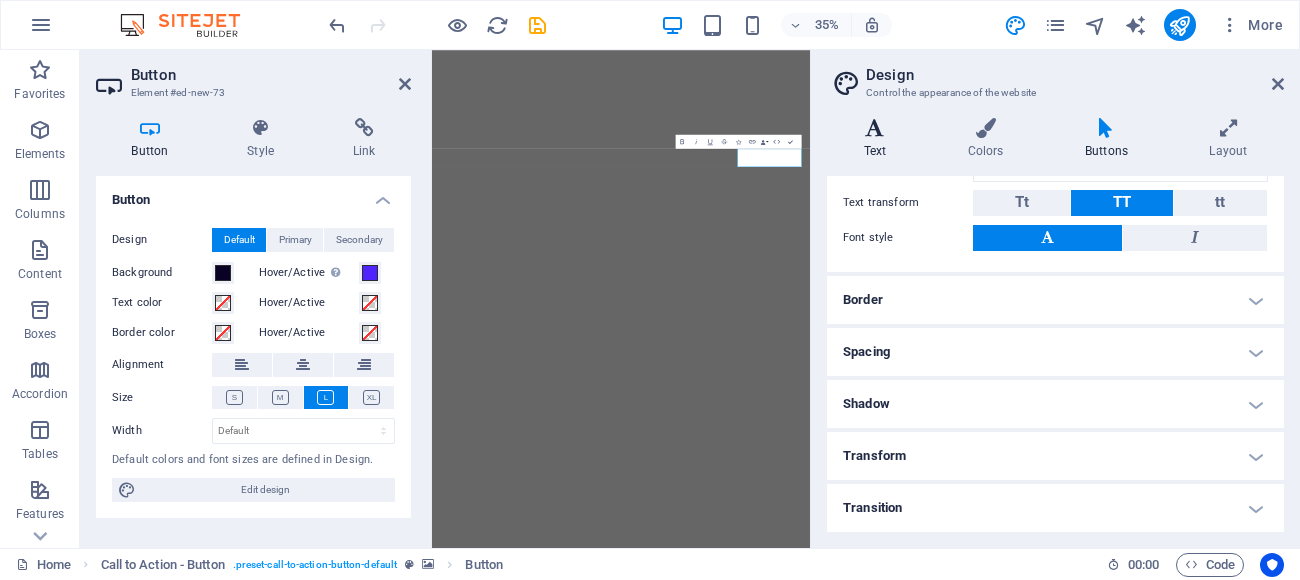 click at bounding box center (875, 128) 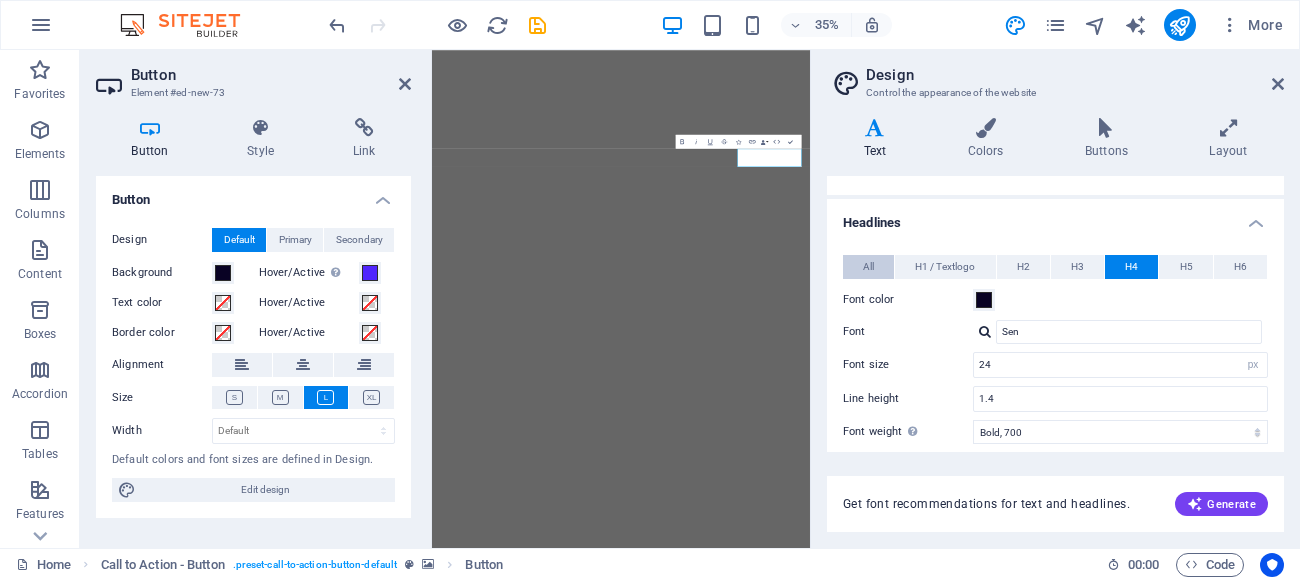 scroll, scrollTop: 180, scrollLeft: 0, axis: vertical 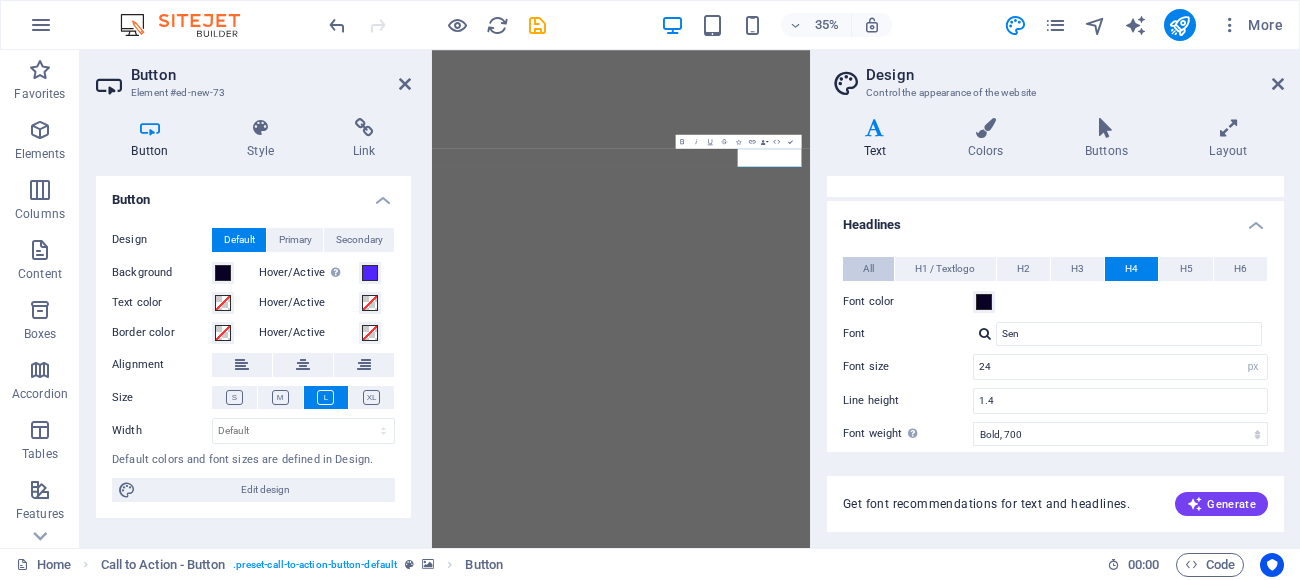 click on "All" at bounding box center [868, 269] 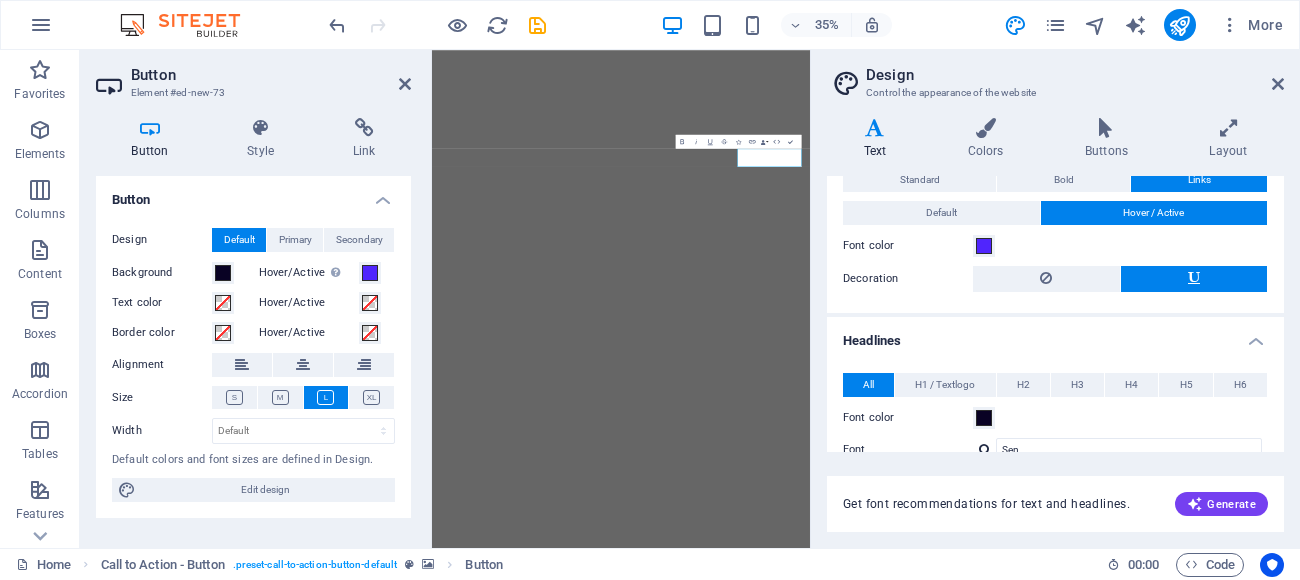 scroll, scrollTop: 0, scrollLeft: 0, axis: both 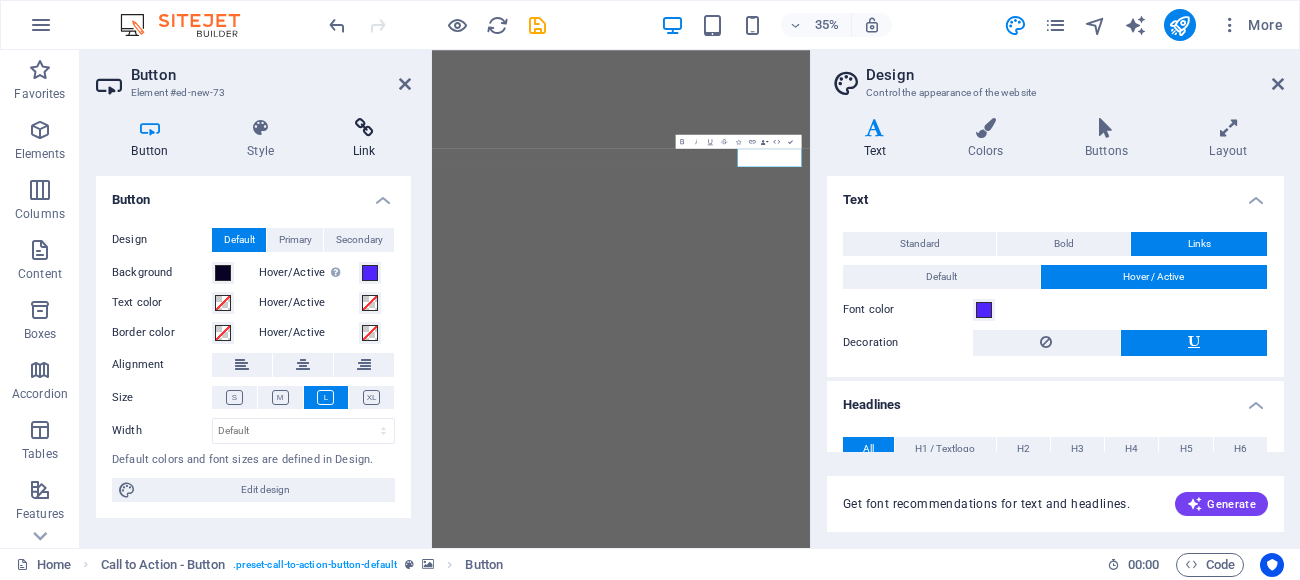 click on "Link" at bounding box center [364, 139] 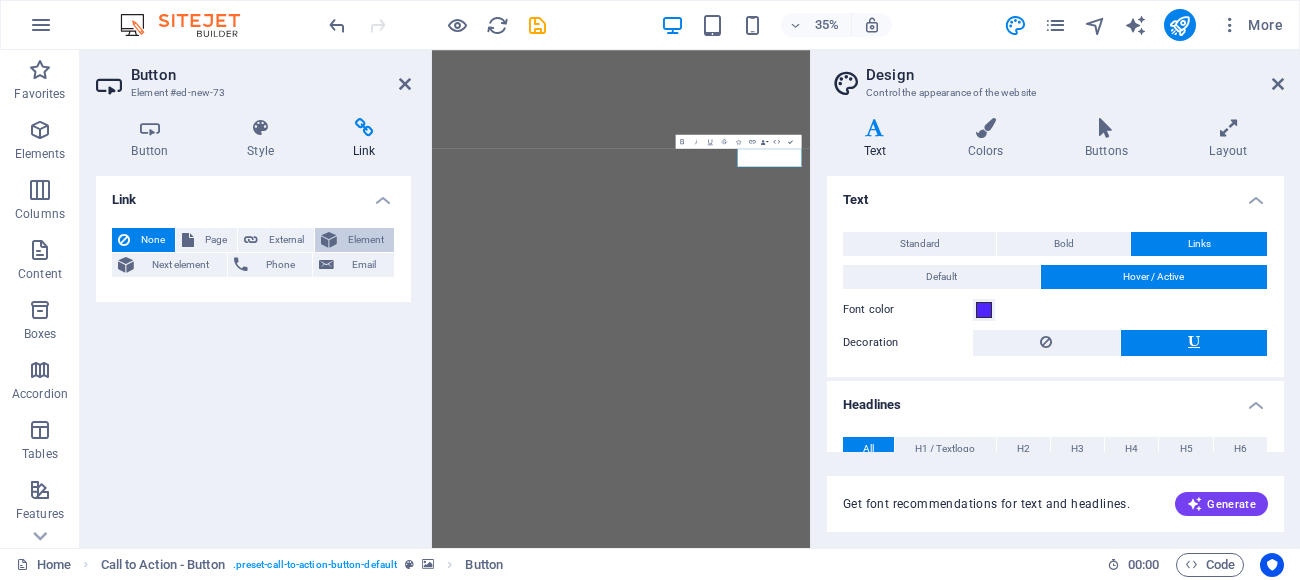 click on "Element" at bounding box center [365, 240] 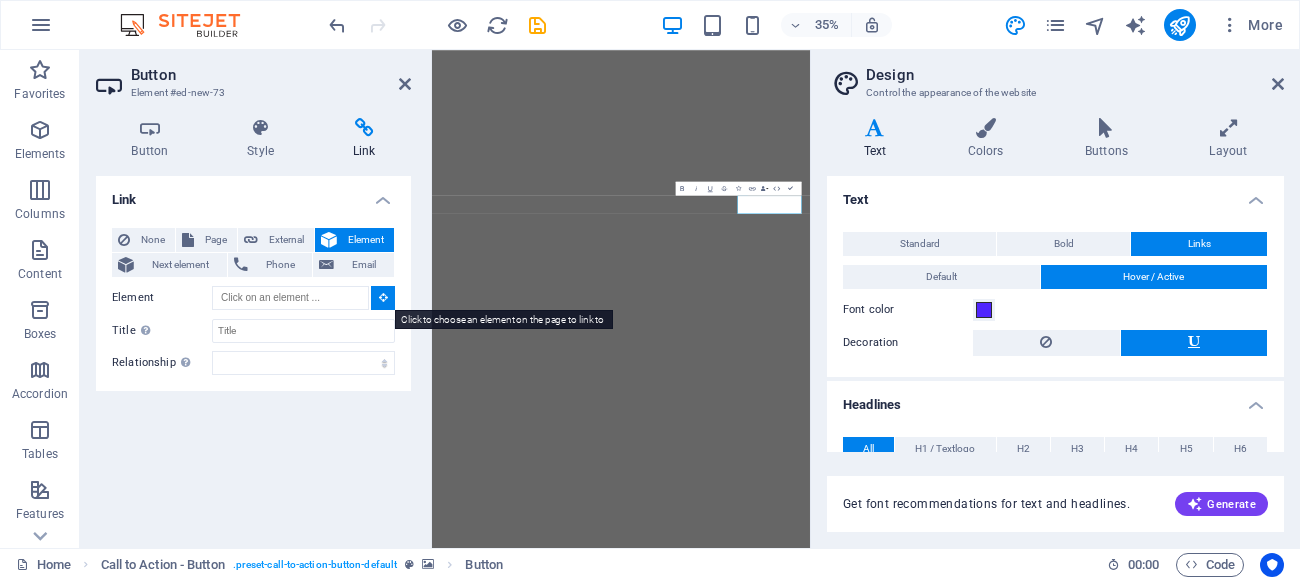 click at bounding box center [383, 297] 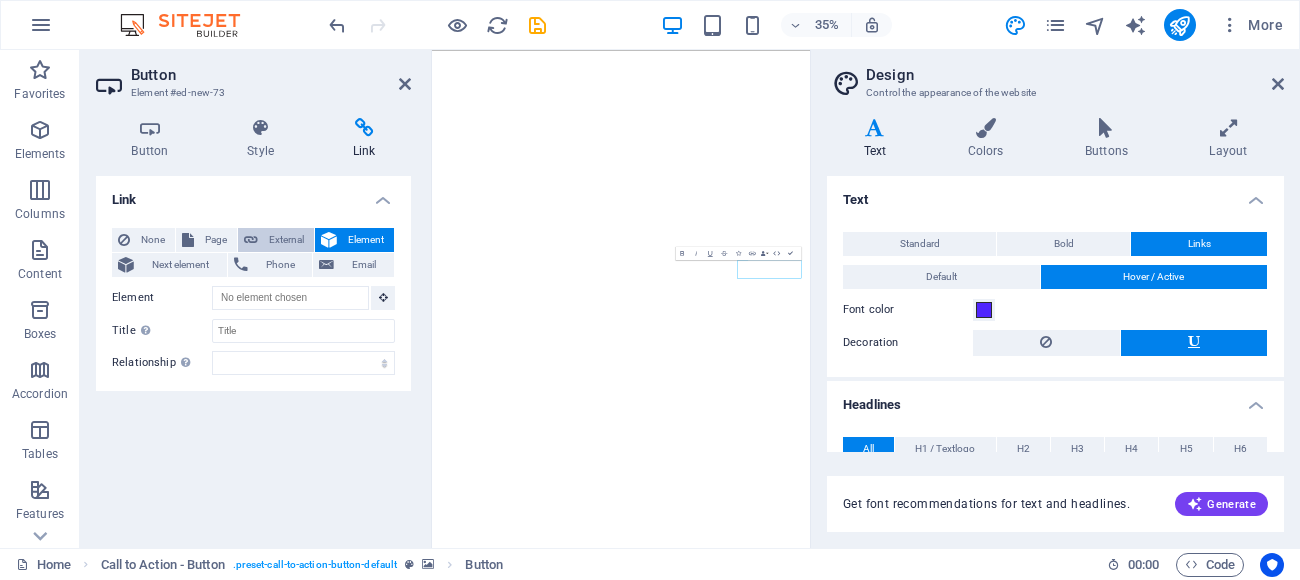 click on "External" at bounding box center (276, 240) 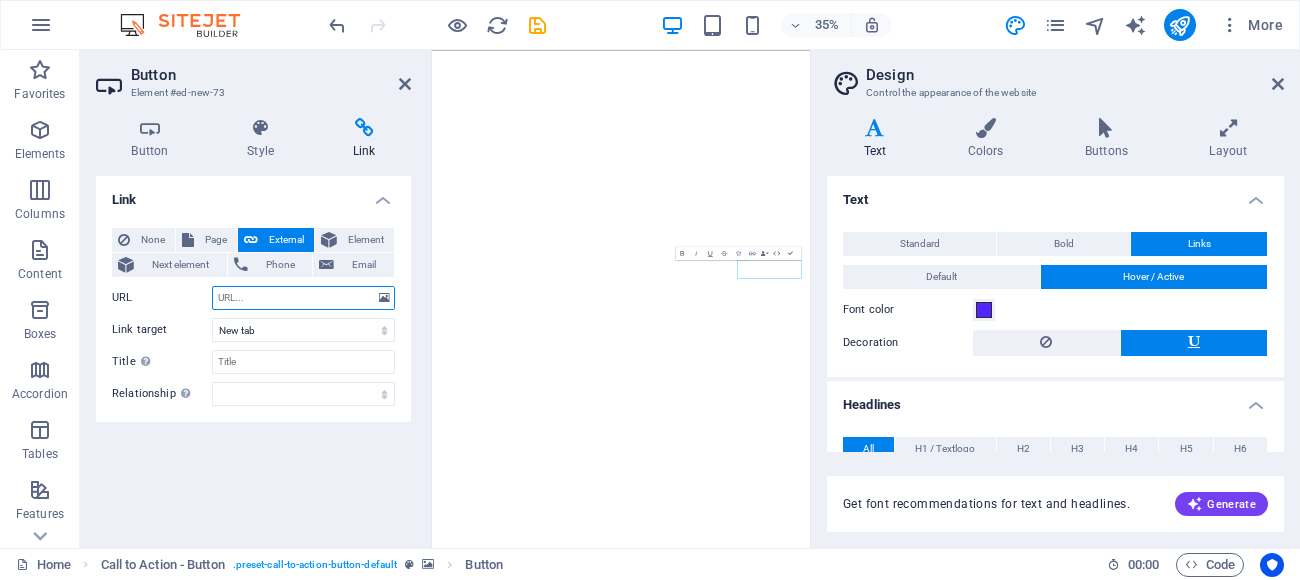 paste on "https://my.orangehost.com/aff.php?aff=[NUMBER]" 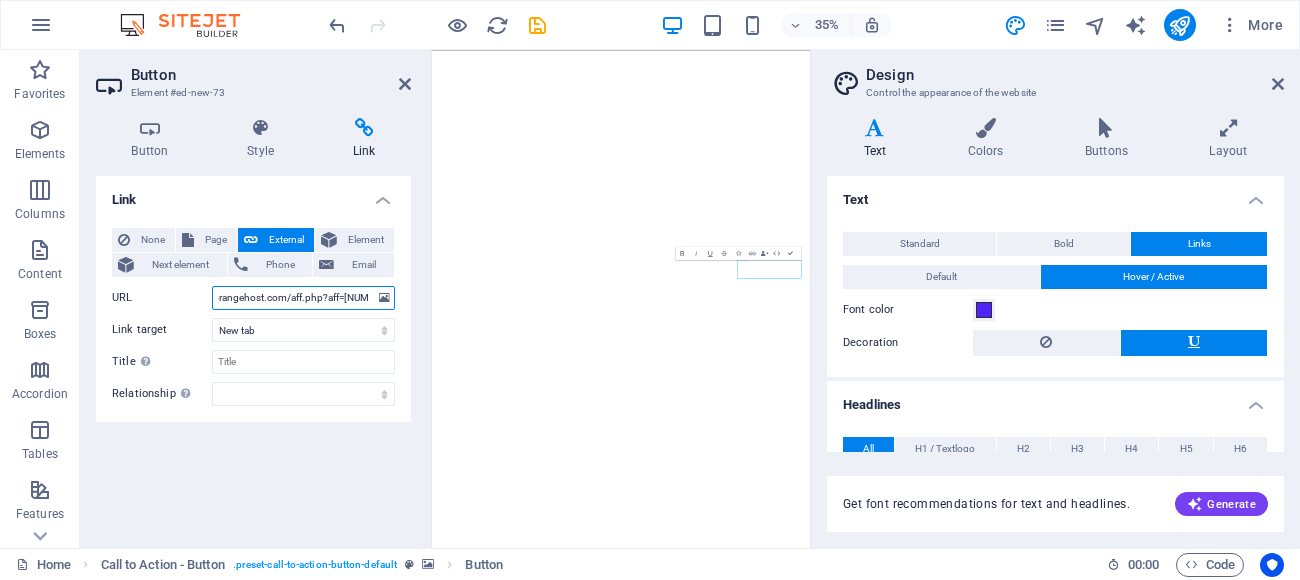 type on "https://my.orangehost.com/aff.php?aff=[NUMBER]" 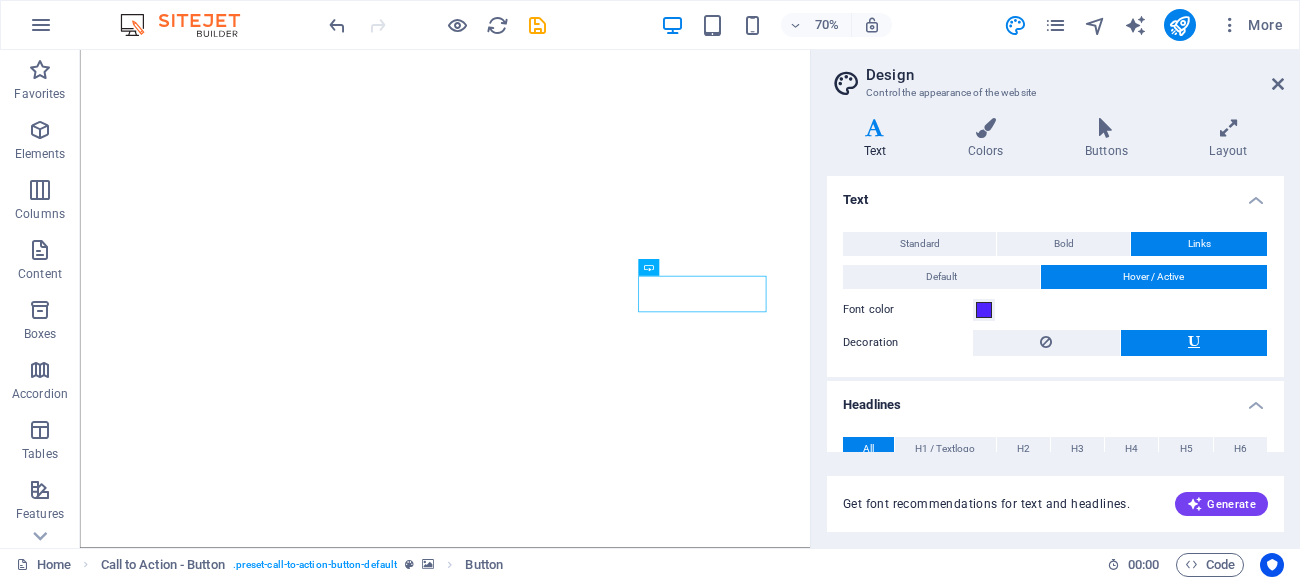 click on "Text  Colors  Buttons  Layout Text Standard Bold Links Font color Font Sen Font size 20 rem px Line height 1.6 Font weight To display the font weight correctly, it may need to be enabled.  Manage Fonts Thin, 100 Extra-light, 200 Light, 300 Regular, 400 Medium, 500 Semi-bold, 600 Bold, 700 Extra-bold, 800 Black, 900 Letter spacing 0 rem px Font style Text transform Tt TT tt Text align Font weight To display the font weight correctly, it may need to be enabled.  Manage Fonts Thin, 100 Extra-light, 200 Light, 300 Regular, 400 Medium, 500 Semi-bold, 600 Bold, 700 Extra-bold, 800 Black, 900 Default Hover / Active Font color Font color Decoration Decoration Transition duration 0.3 s Transition function Ease Ease In Ease Out Ease In/Ease Out Linear Headlines All H1 / Textlogo H2 H3 H4 H5 H6 Font color Font Sen Line height 1.5 Font weight To display the font weight correctly, it may need to be enabled.  Manage Fonts Thin, 100 Extra-light, 200 Light, 300 Regular, 400 Medium, 500 Semi-bold, 600 Bold, 700 Black, 900 0" at bounding box center [1055, 325] 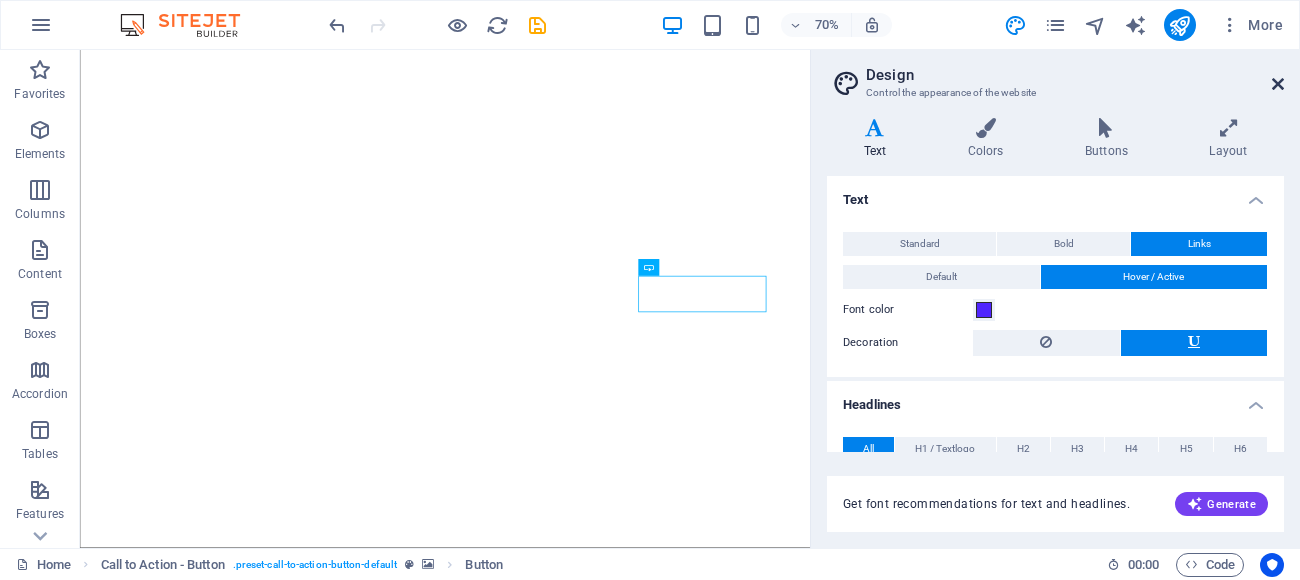 click at bounding box center [1278, 84] 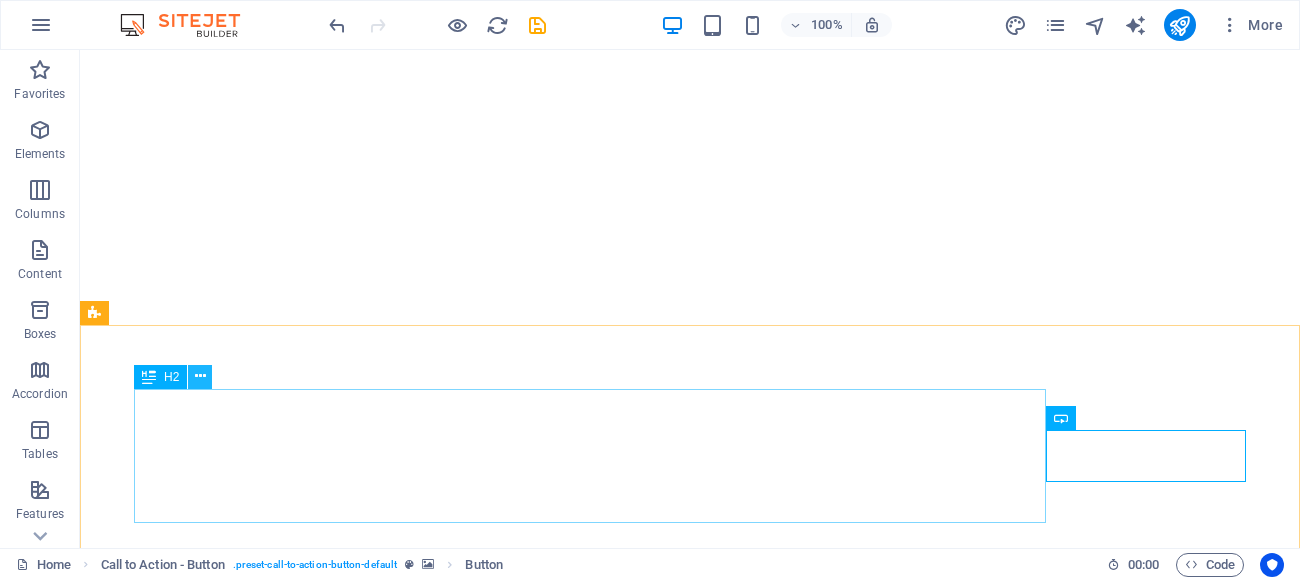 click at bounding box center [200, 376] 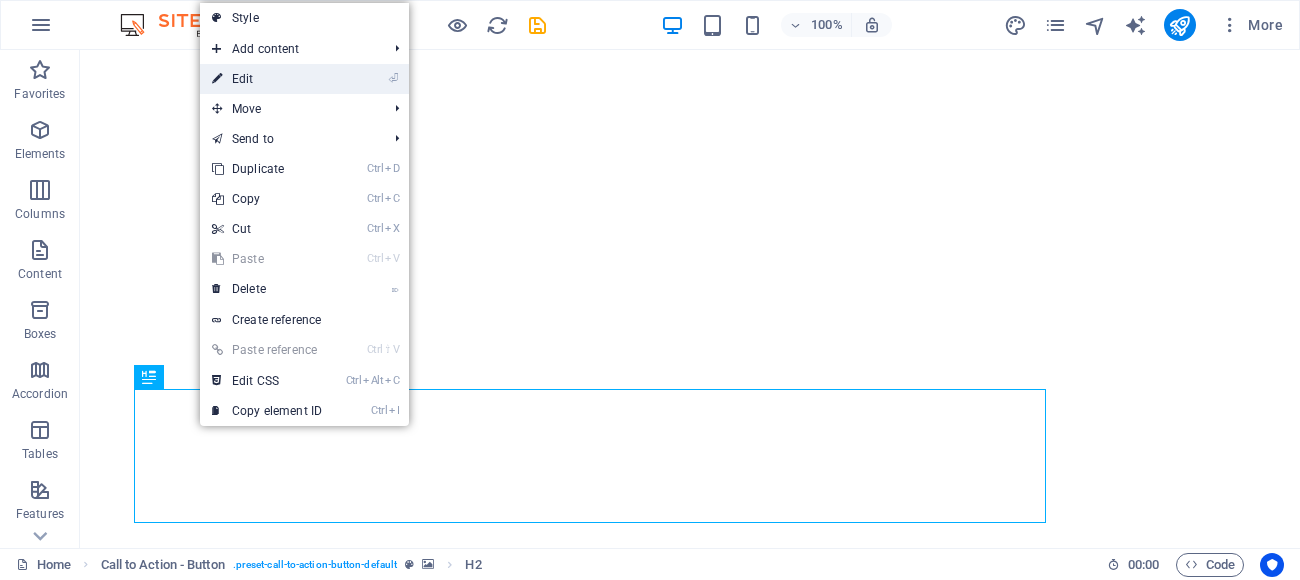 click on "⏎  Edit" at bounding box center (267, 79) 